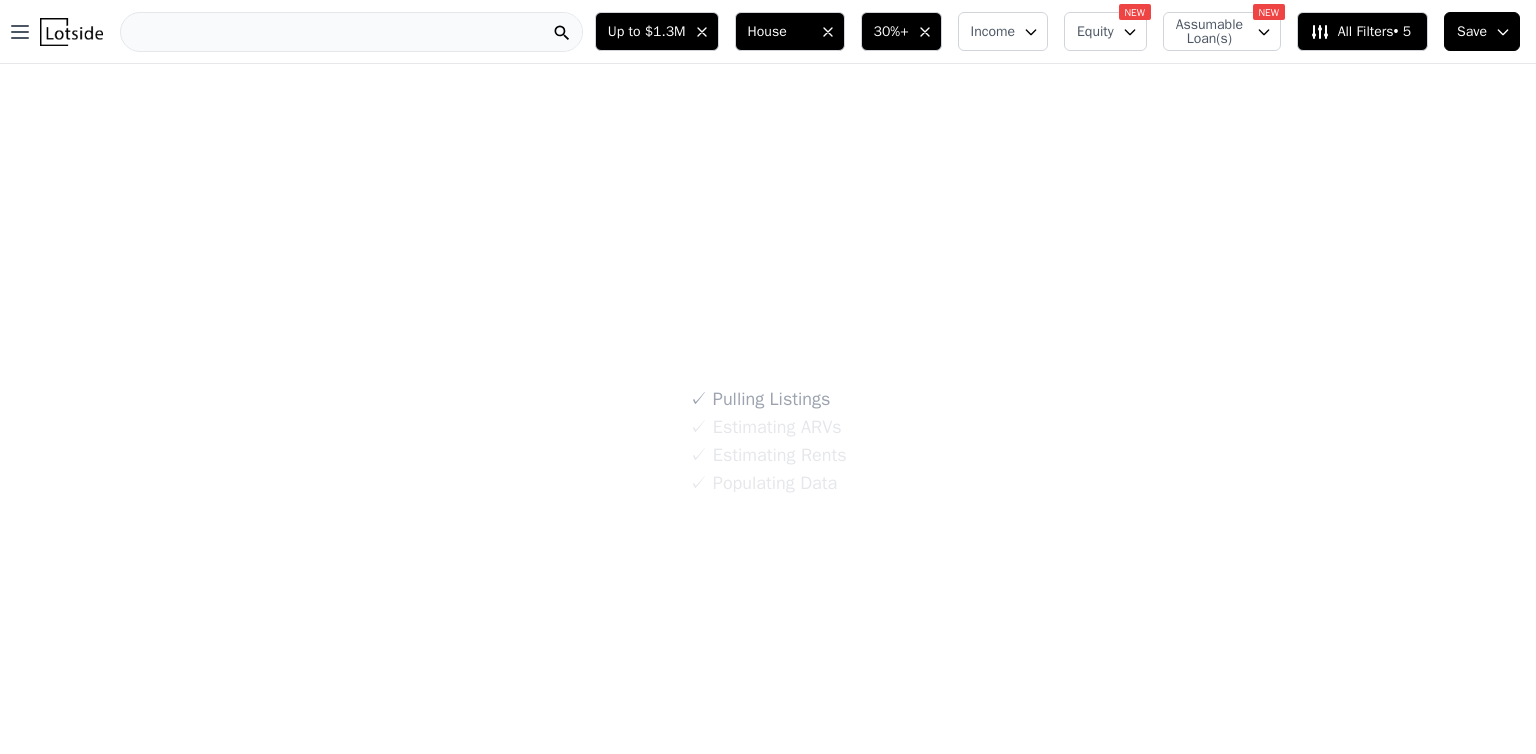 scroll, scrollTop: 0, scrollLeft: 0, axis: both 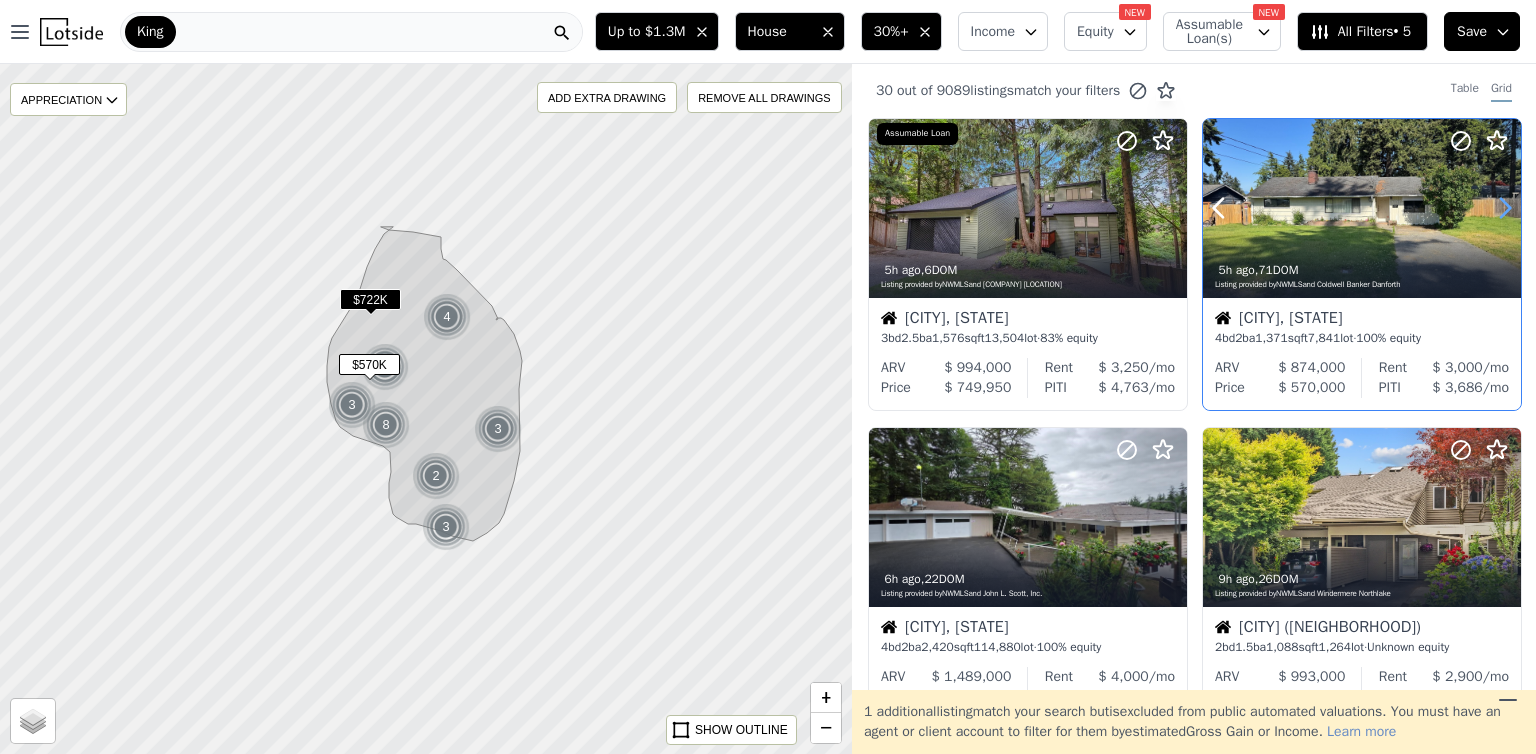 click 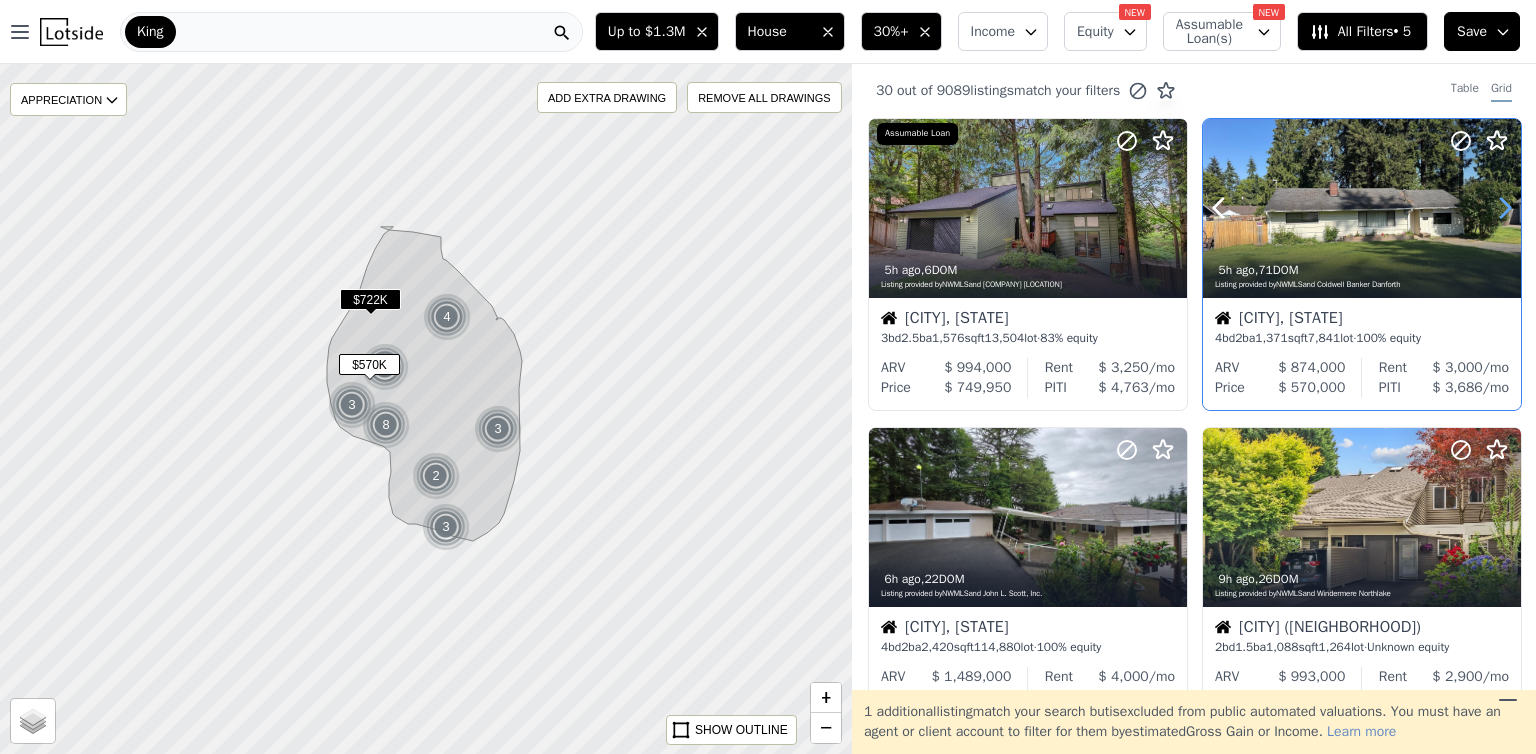 click 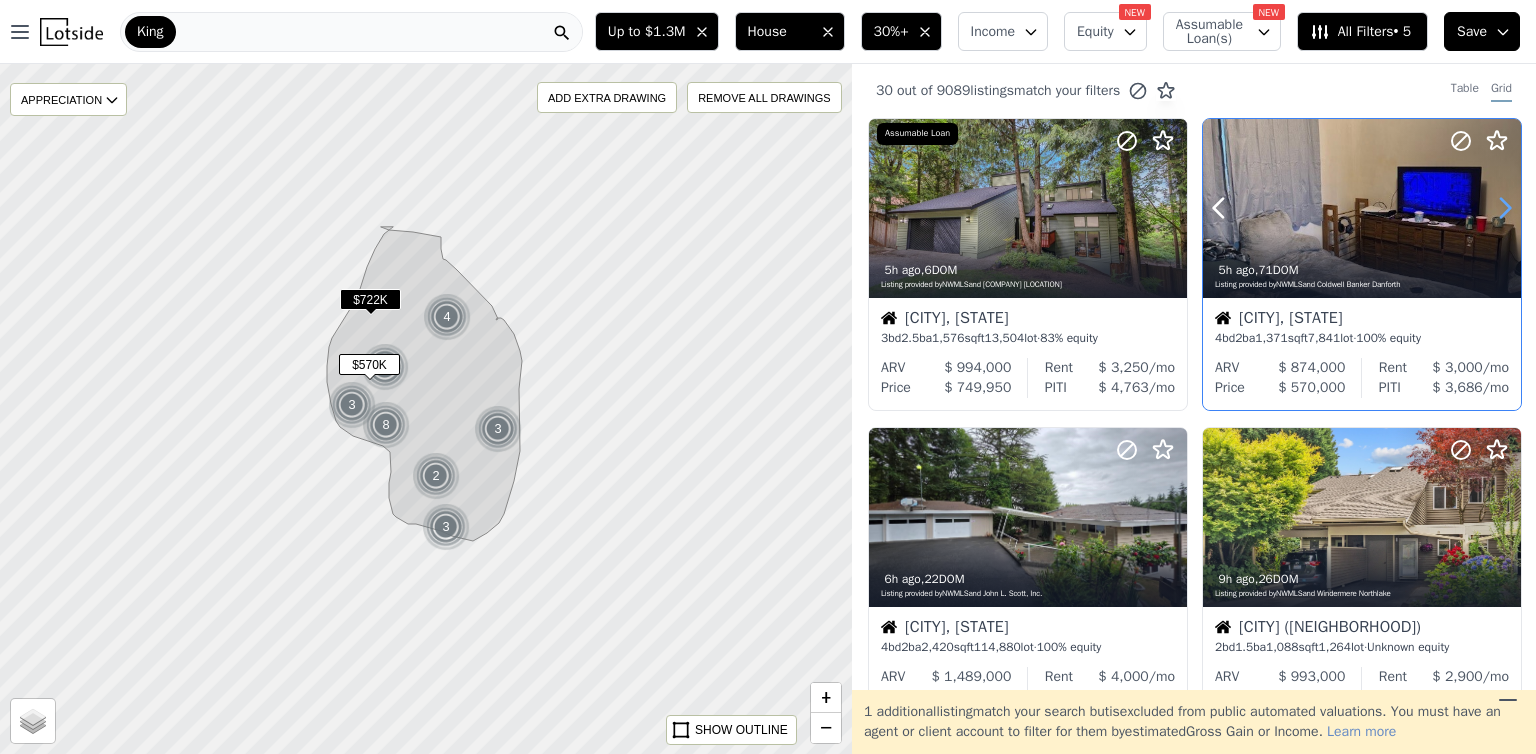click 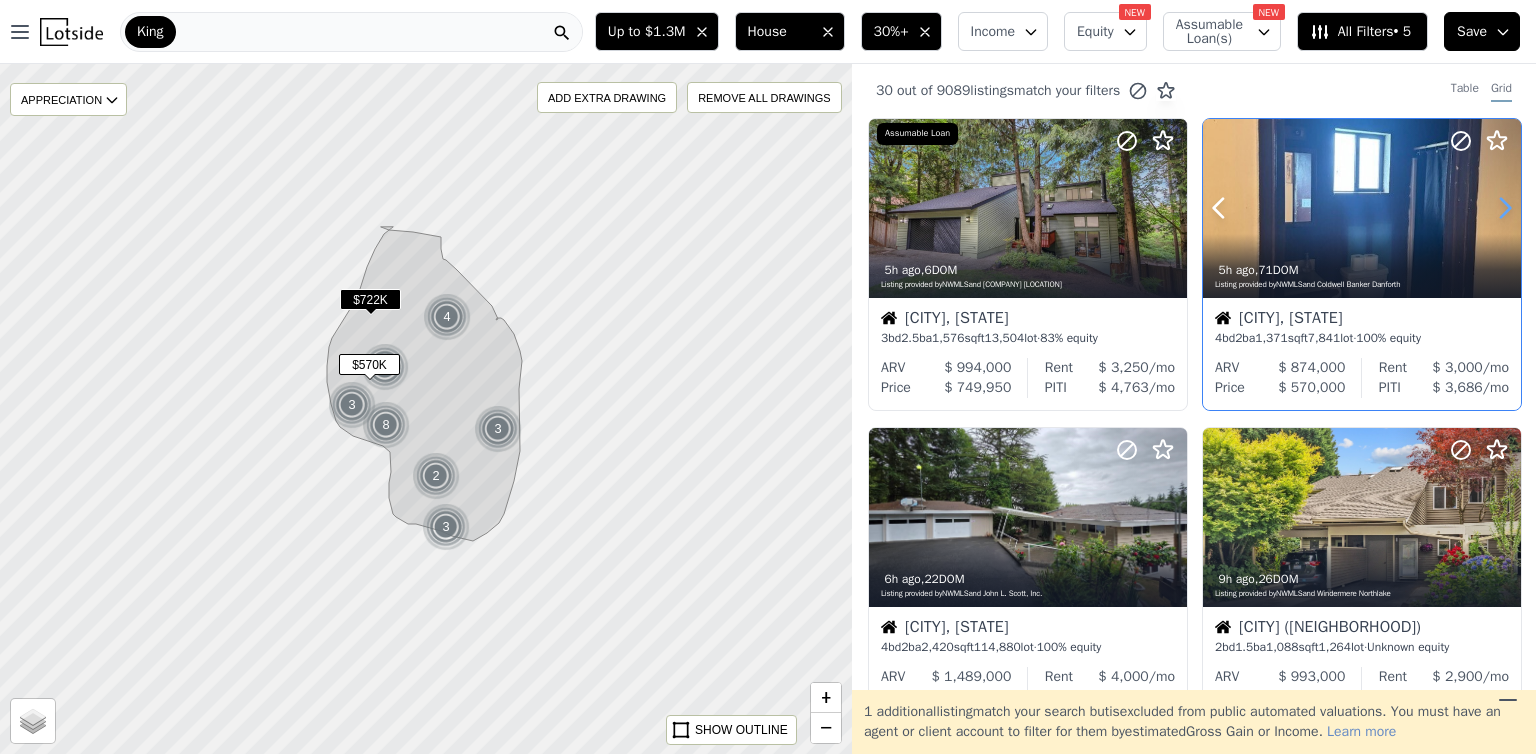click 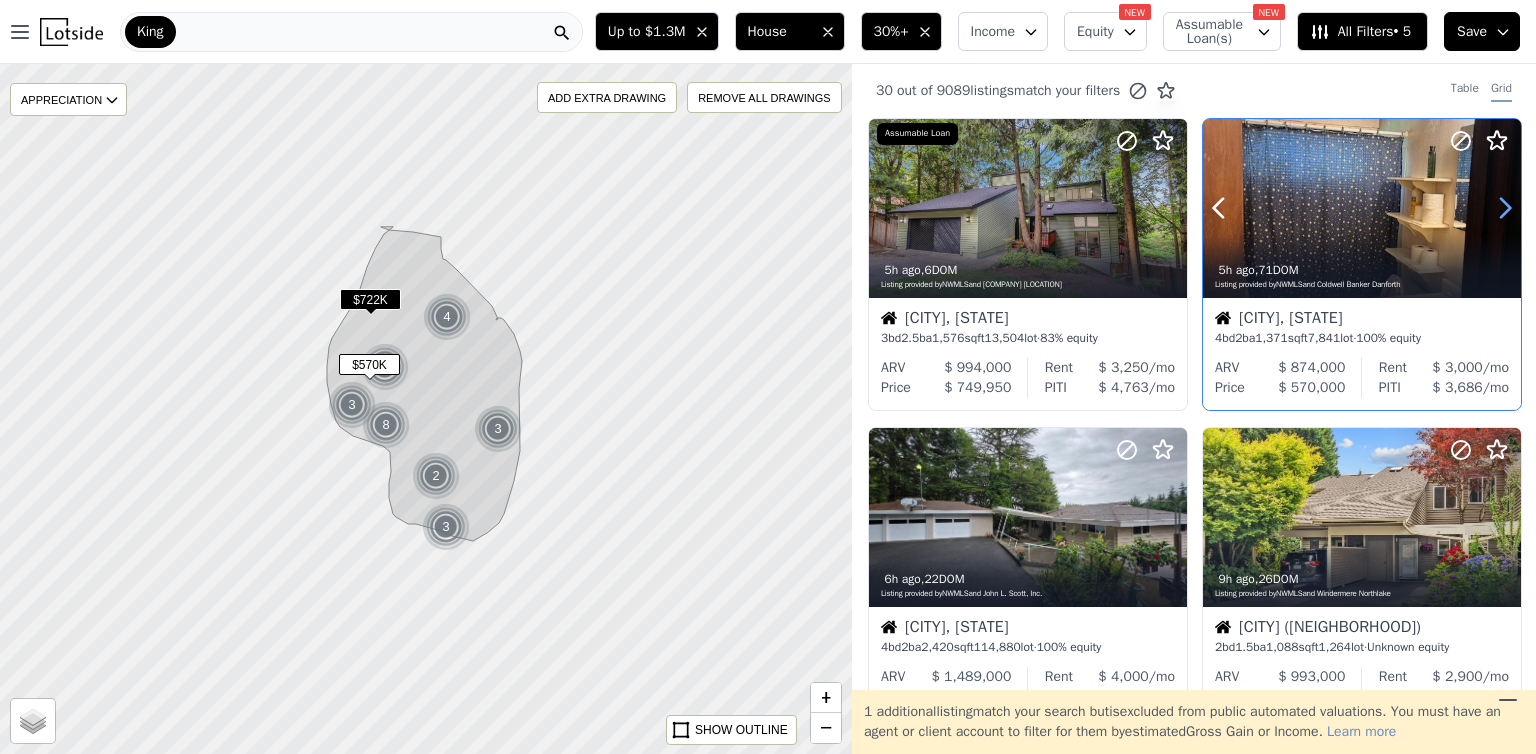 type 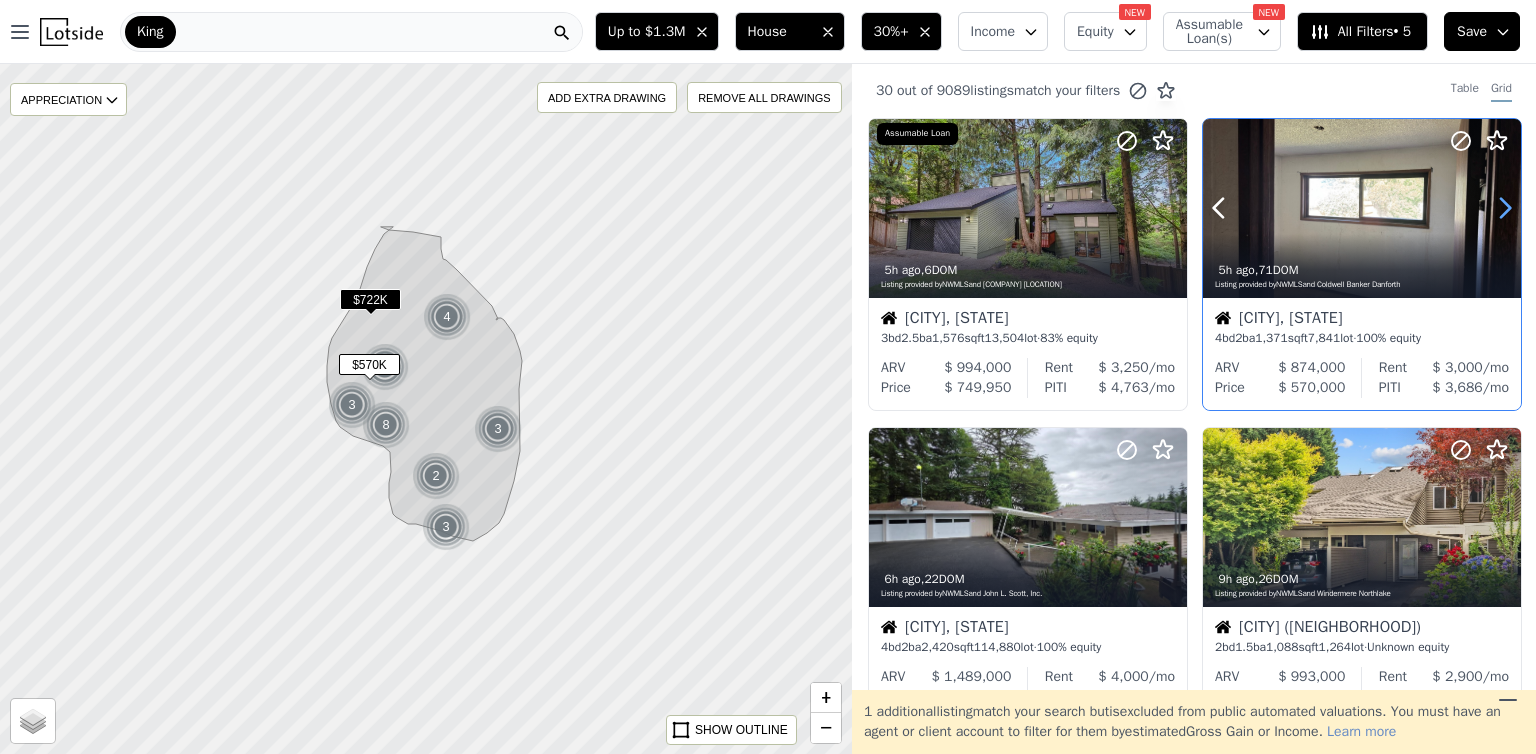 click 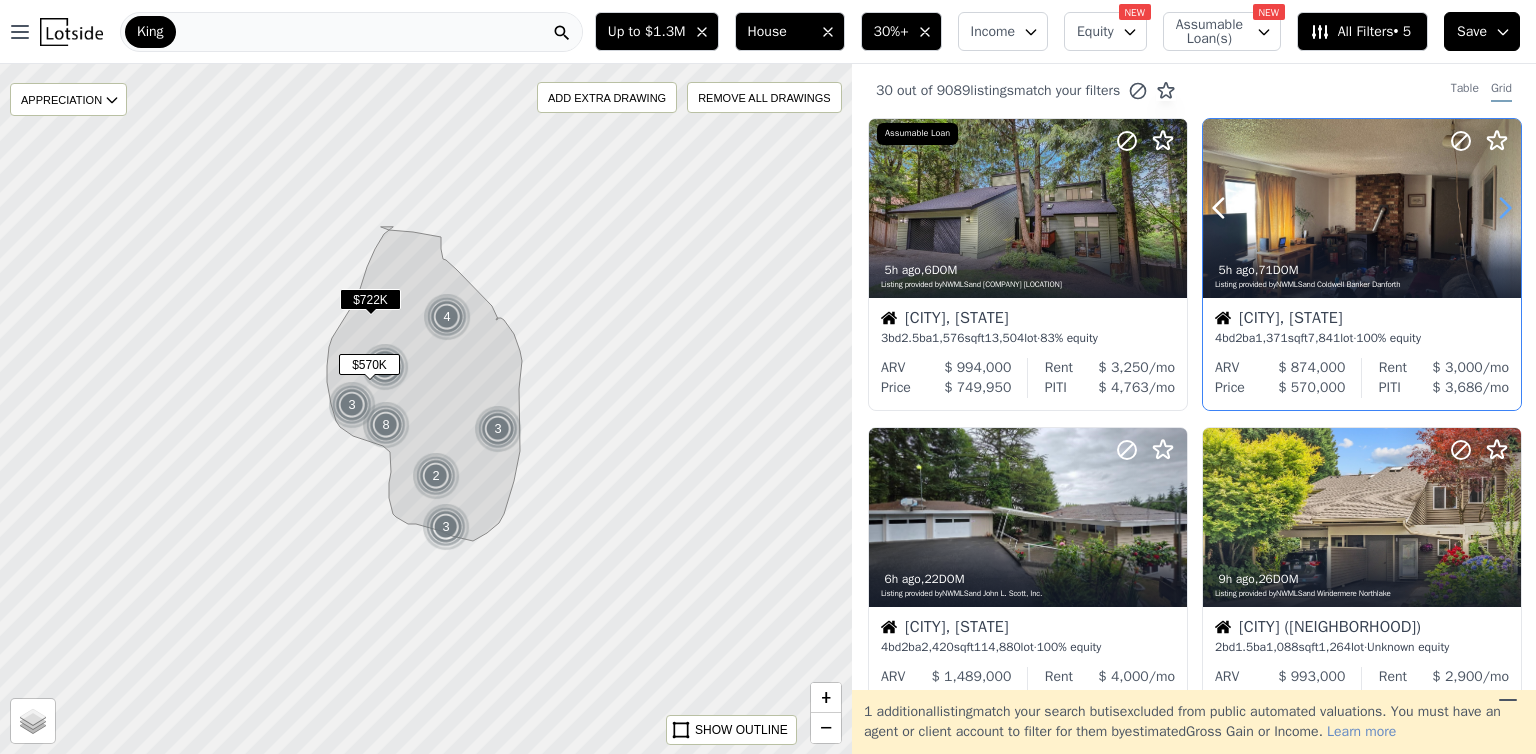 click 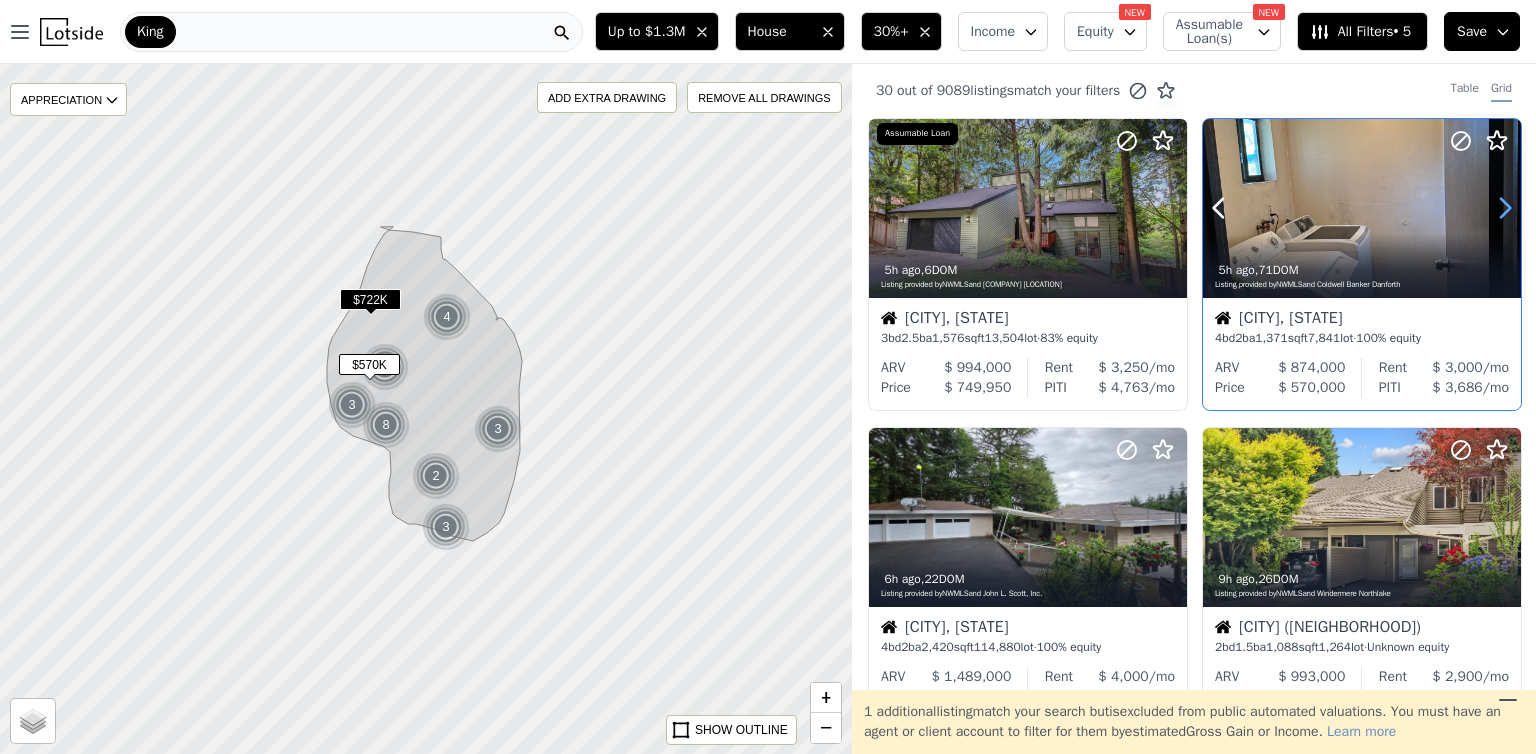 click 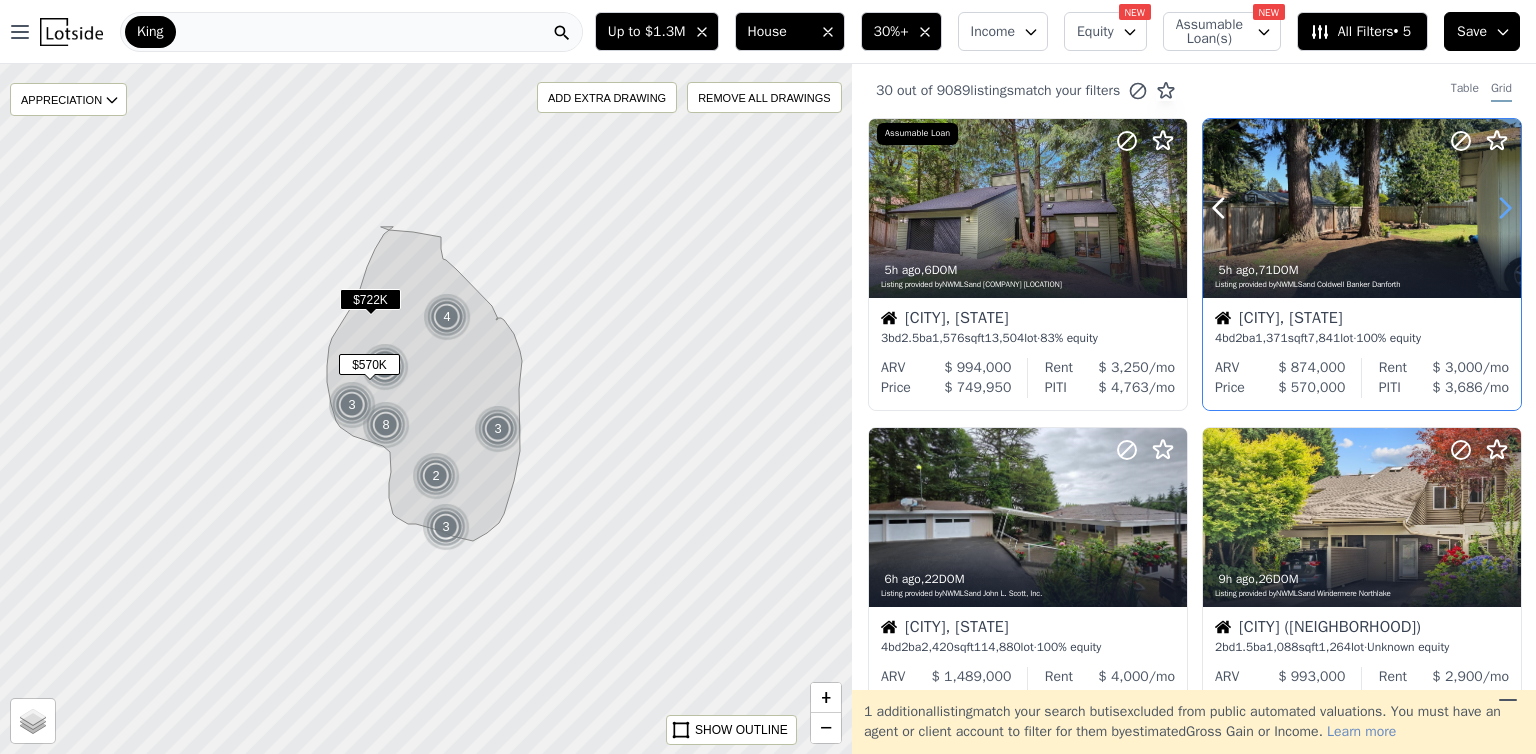 click 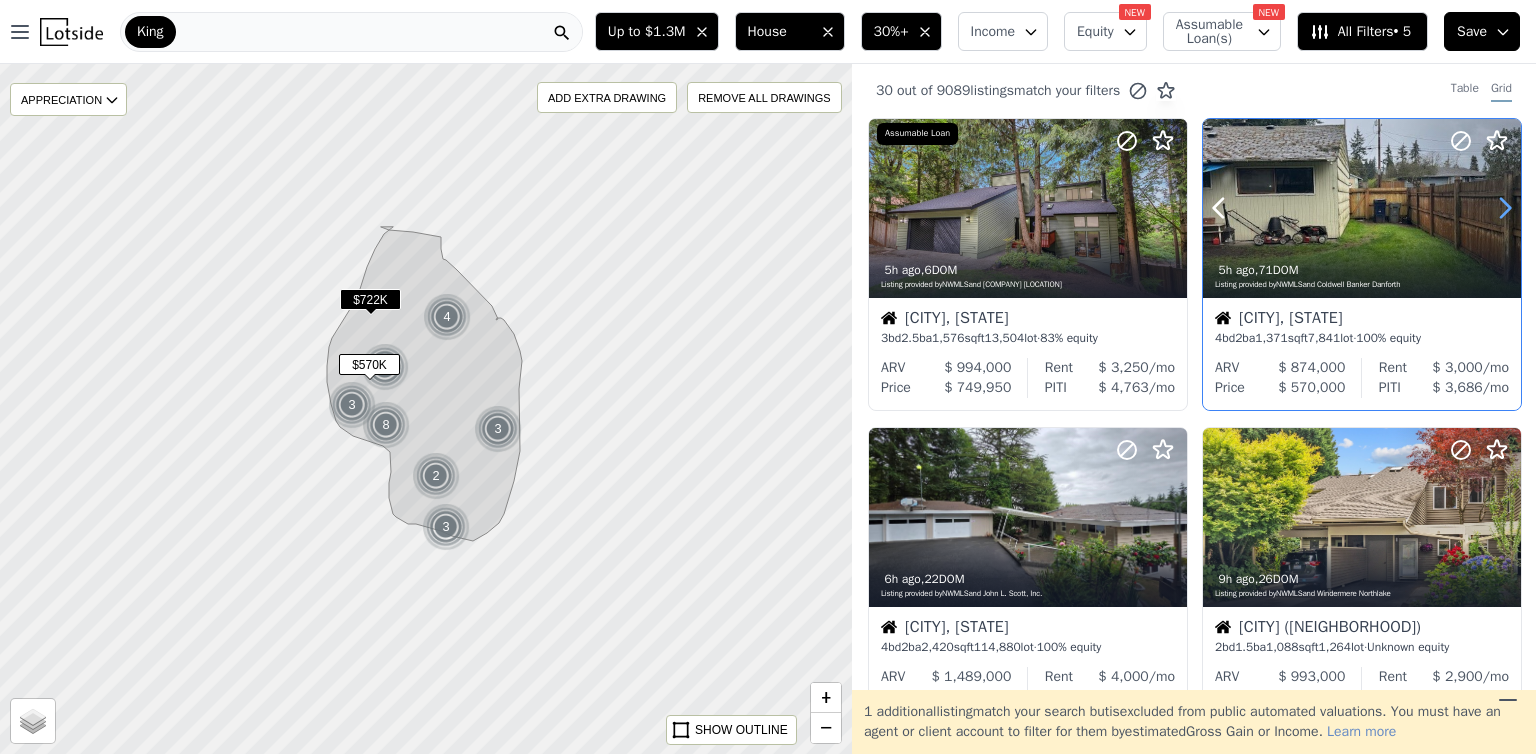 click 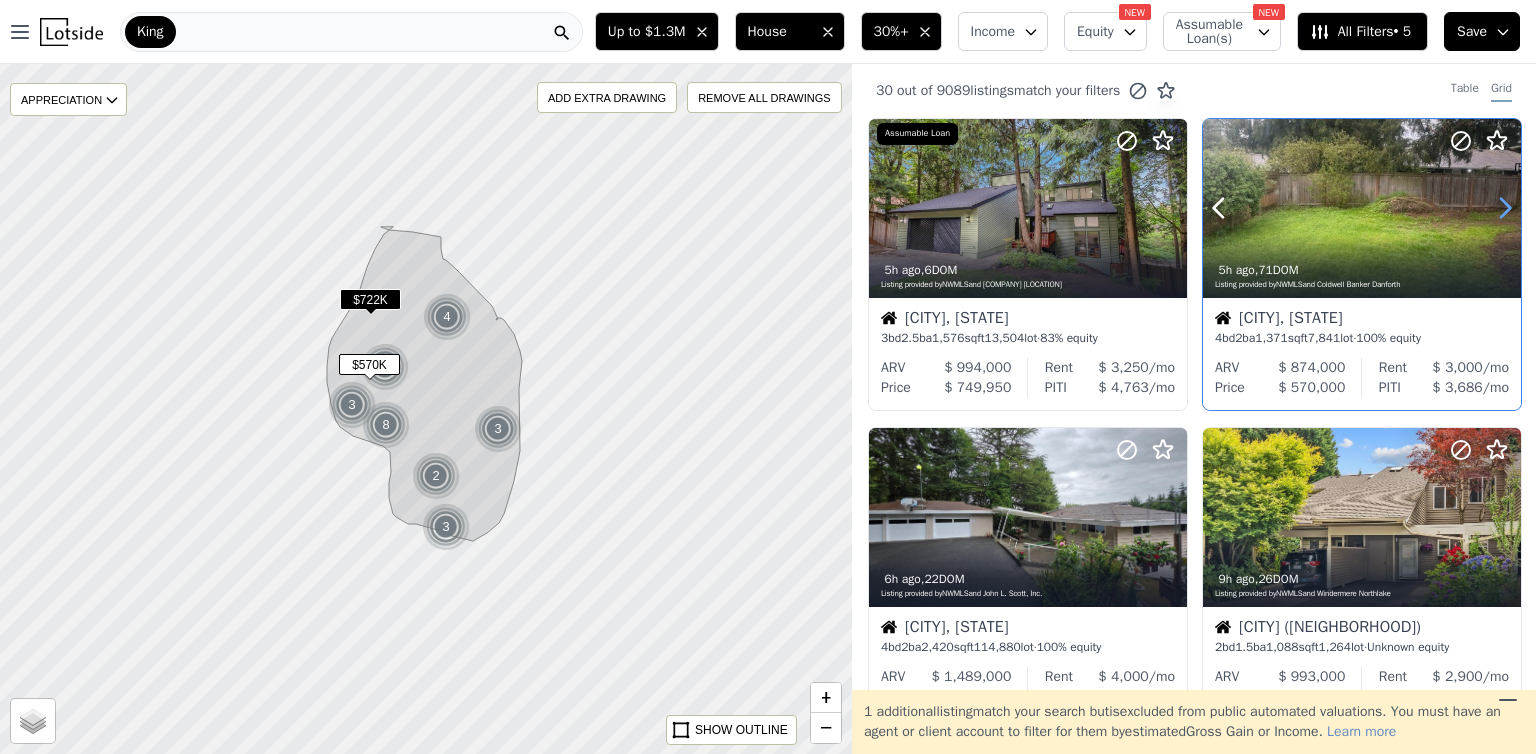 click 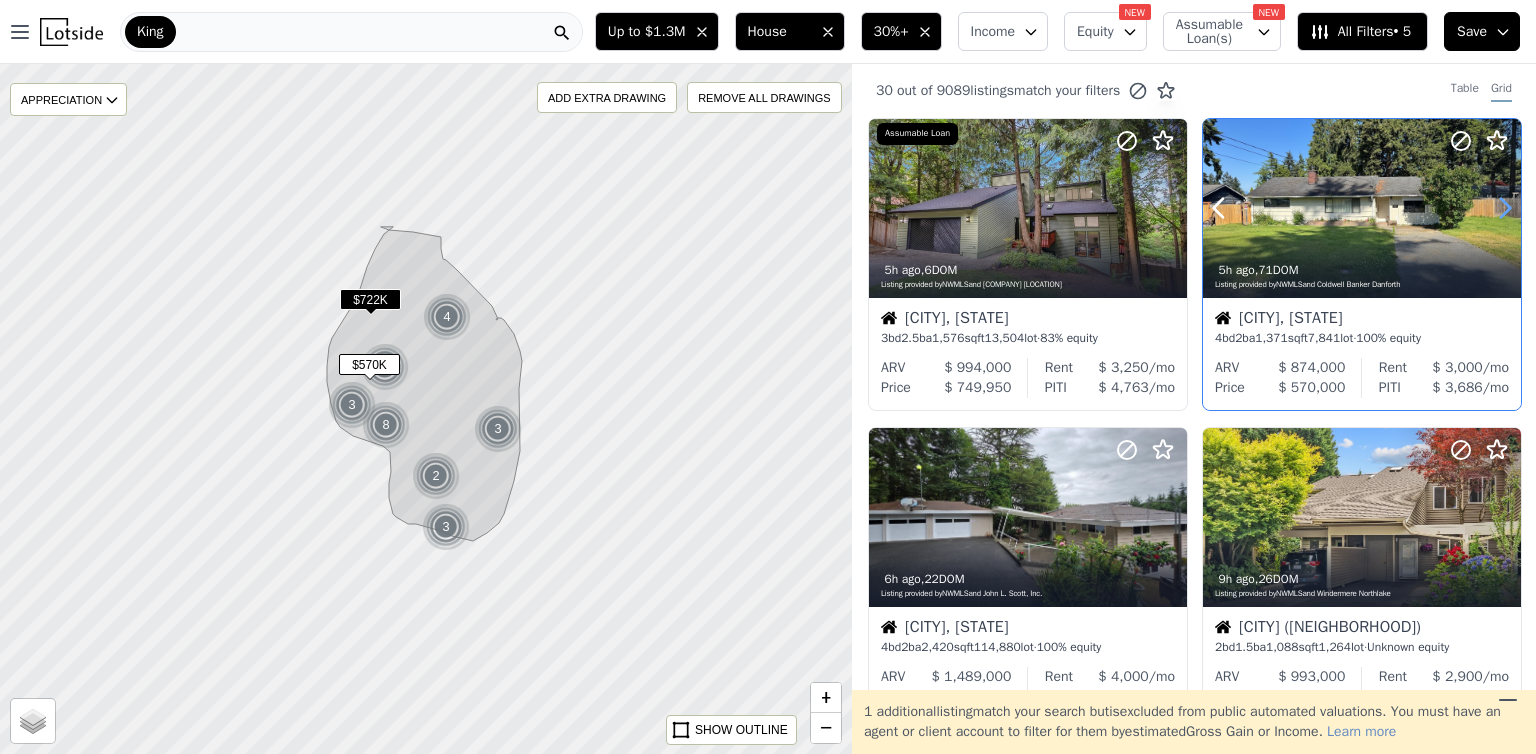 click 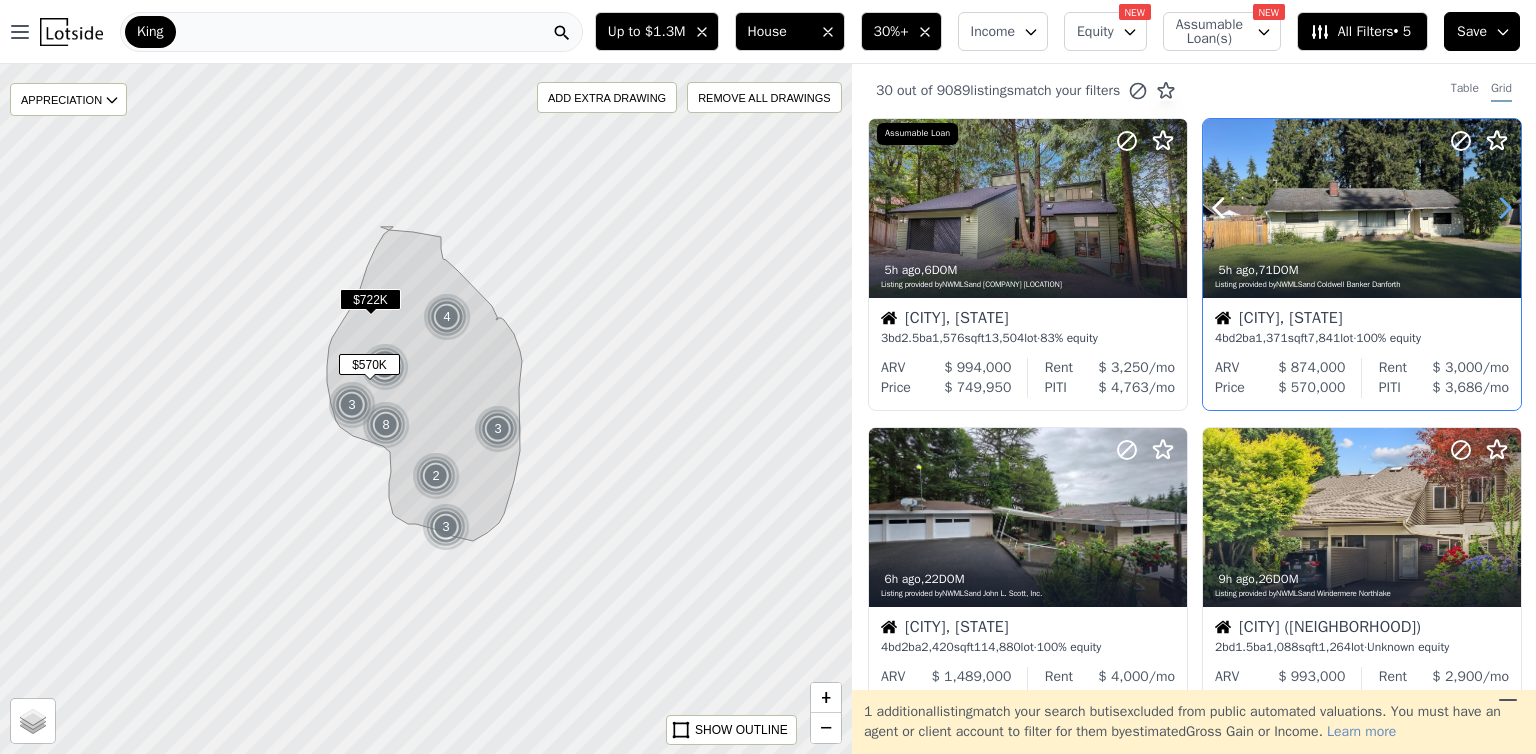 click 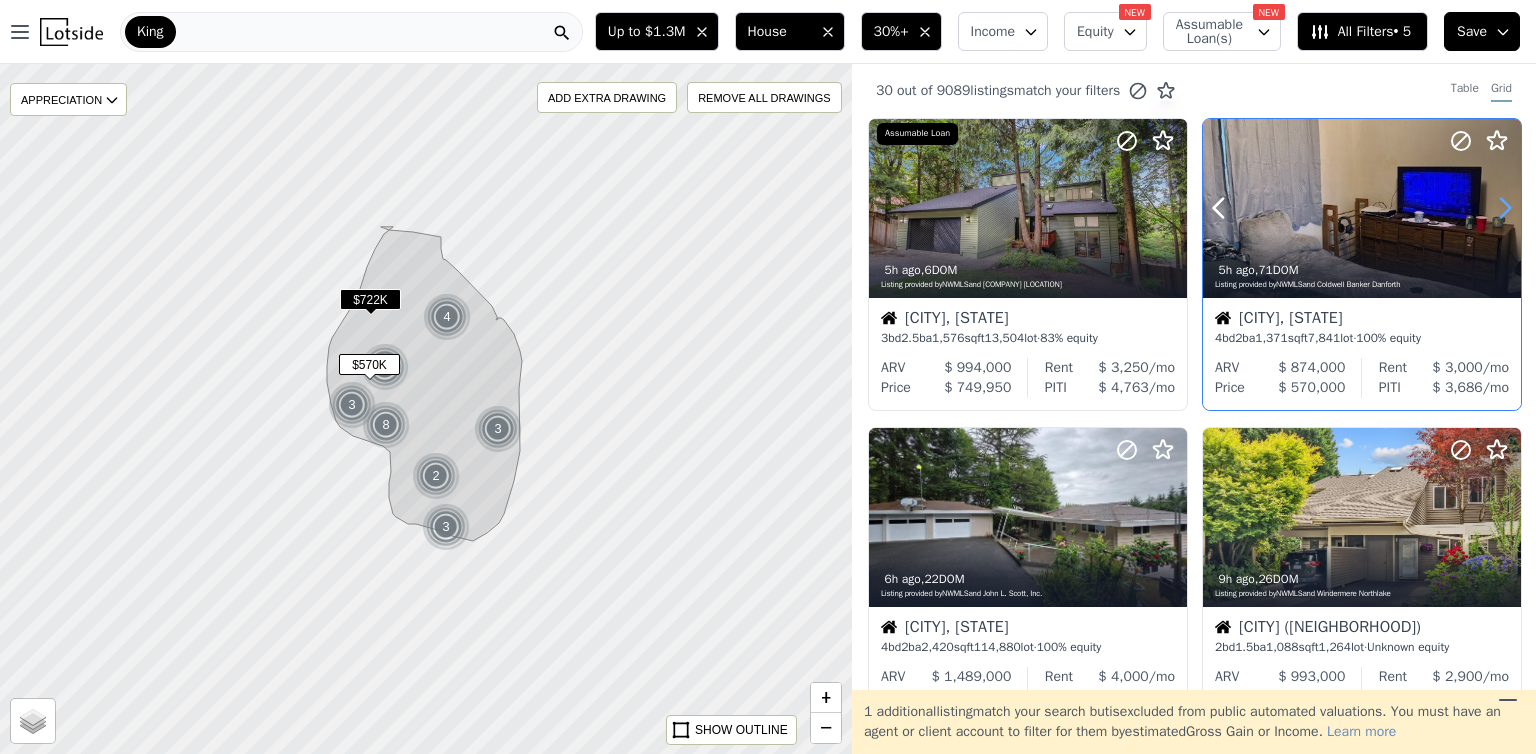 click 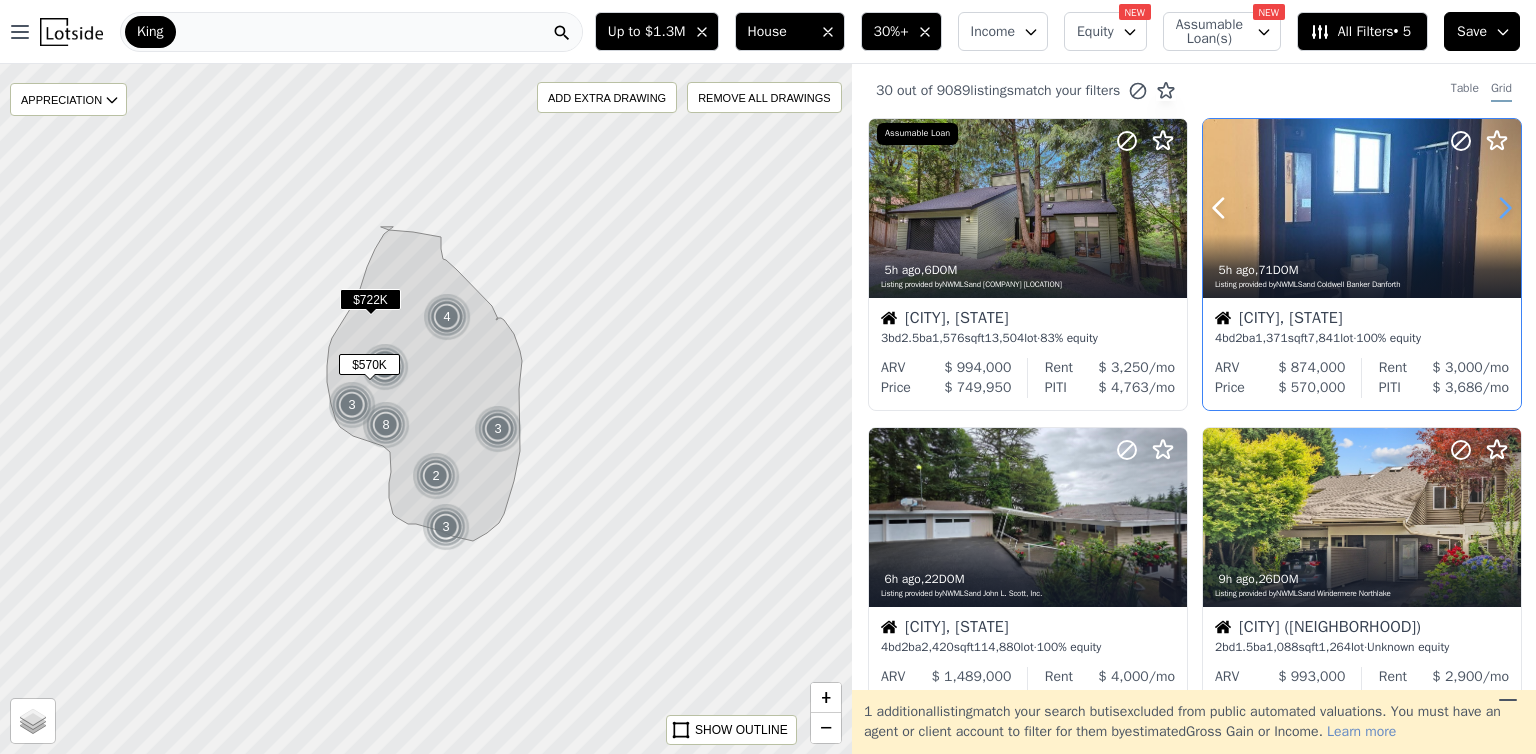 click 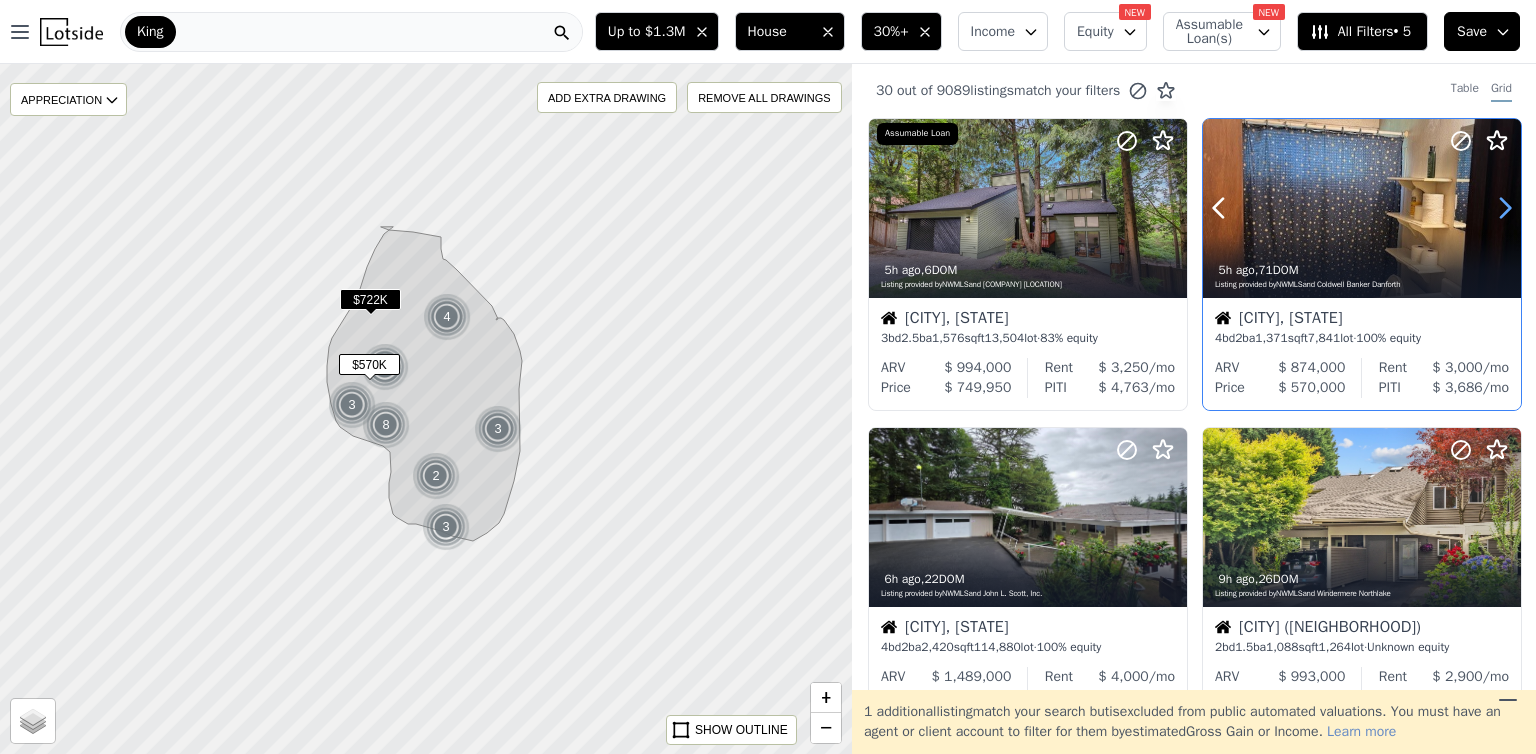 click 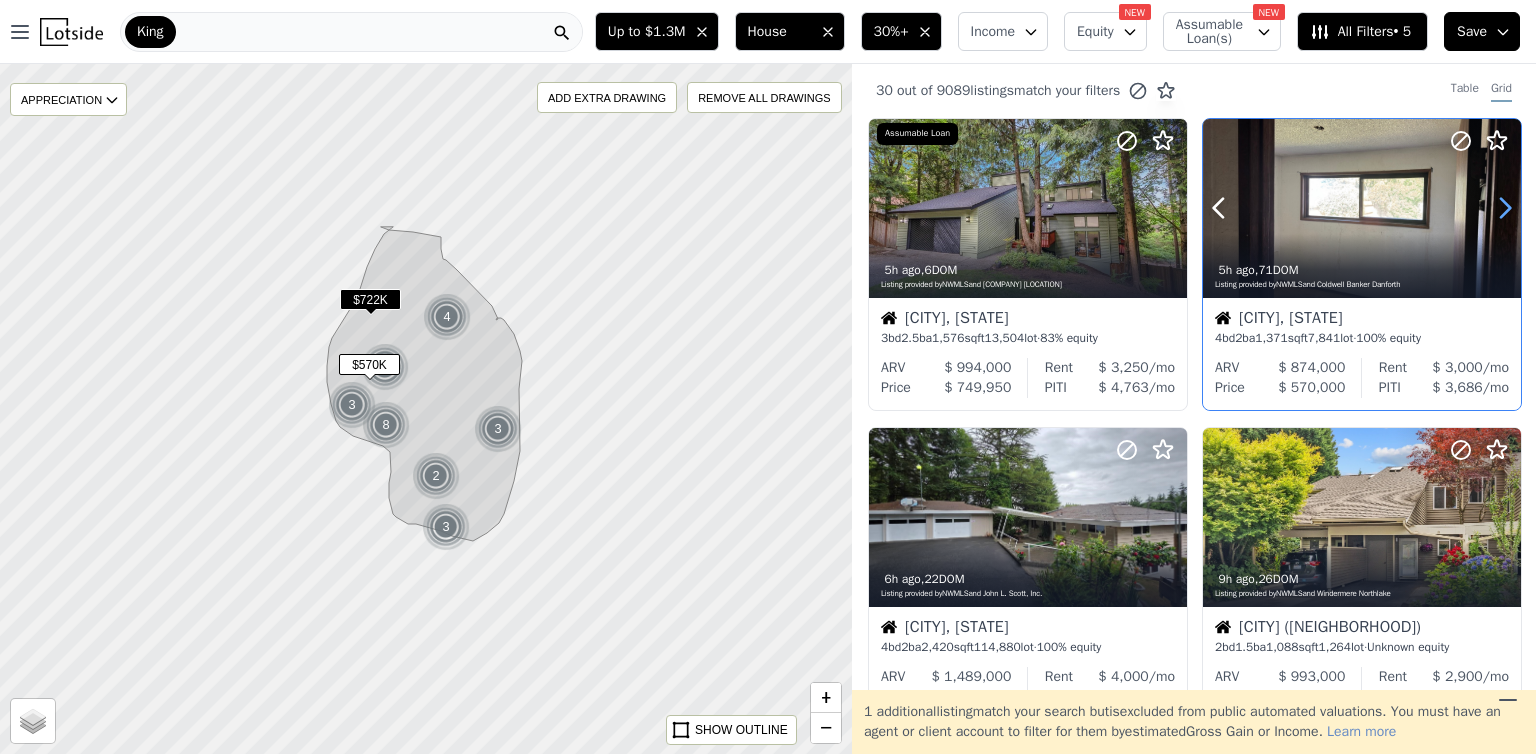 click 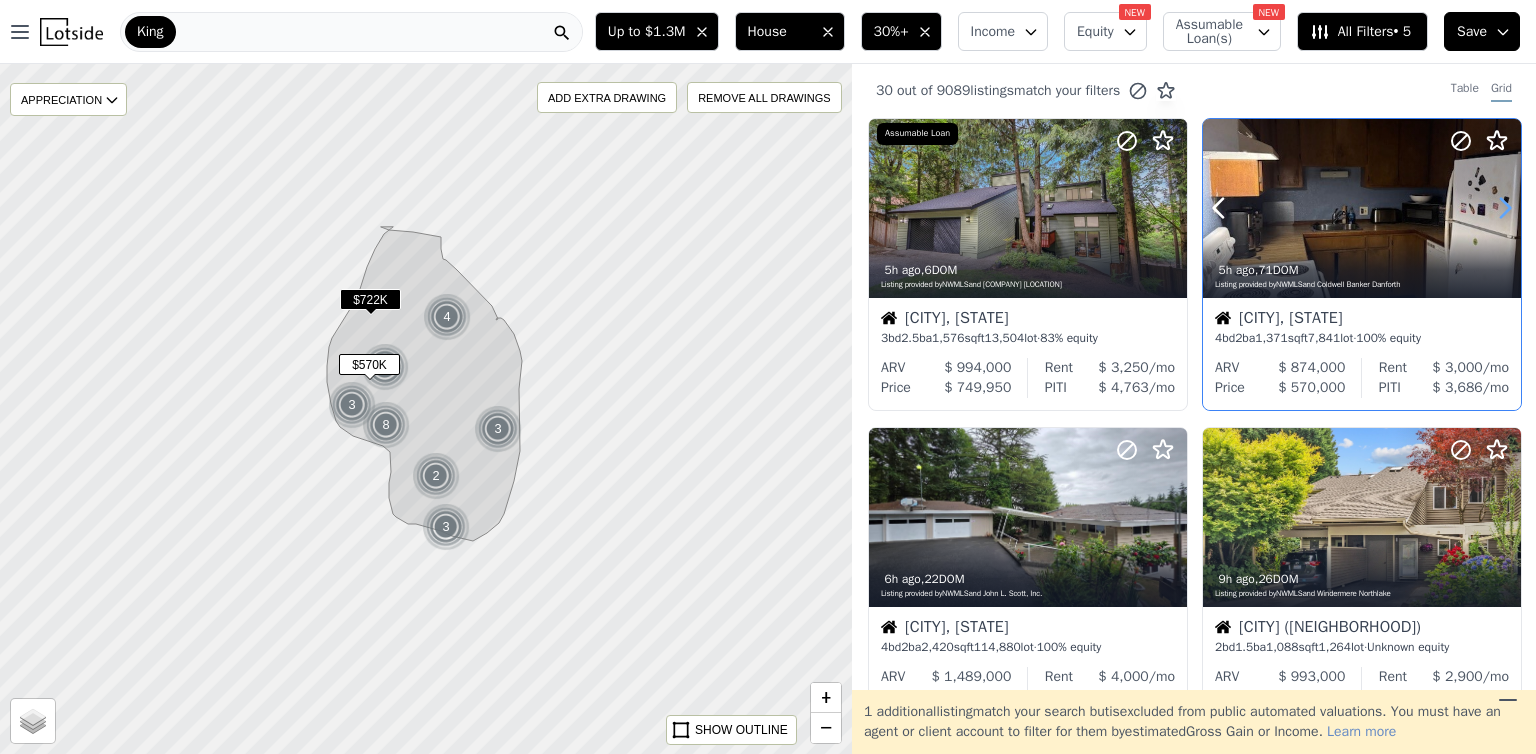 click 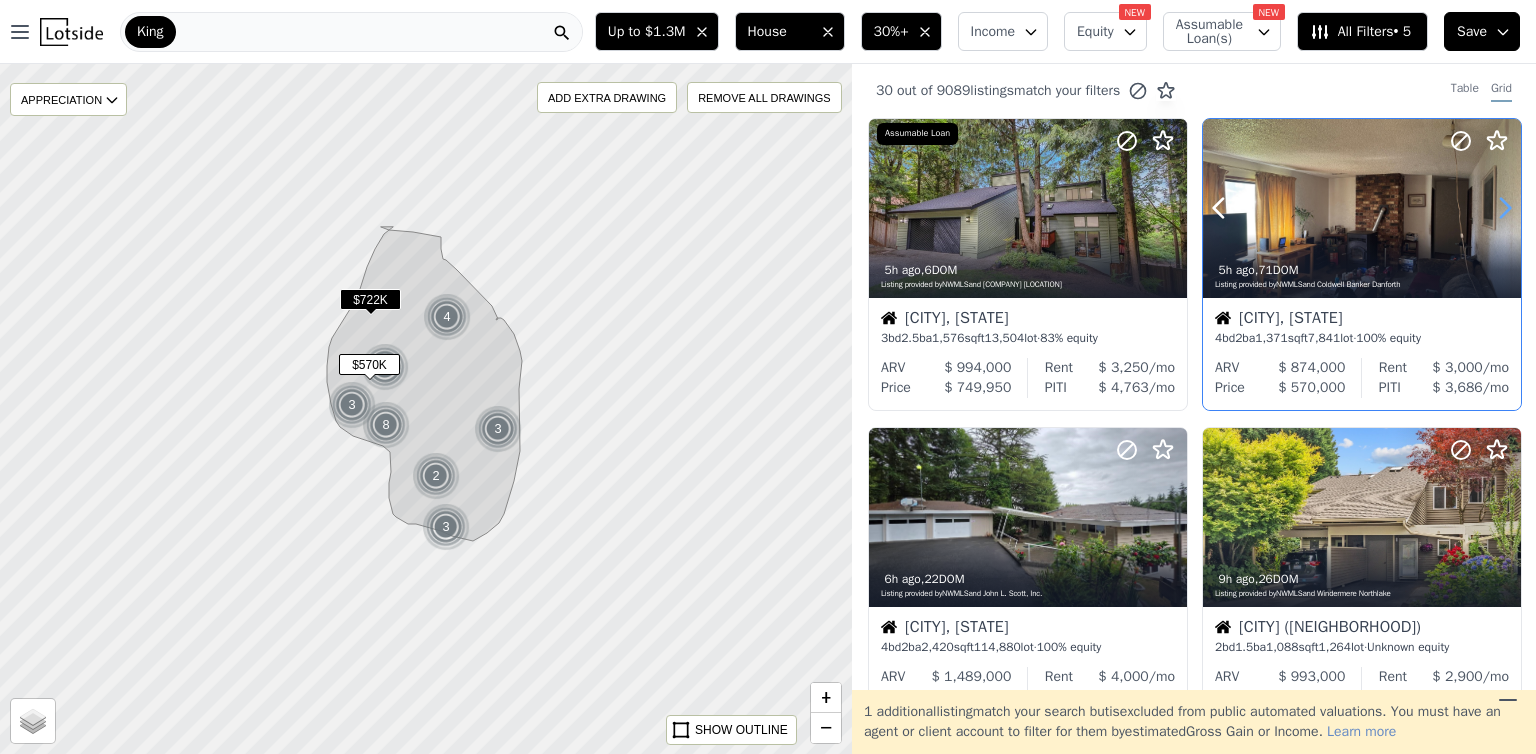 click 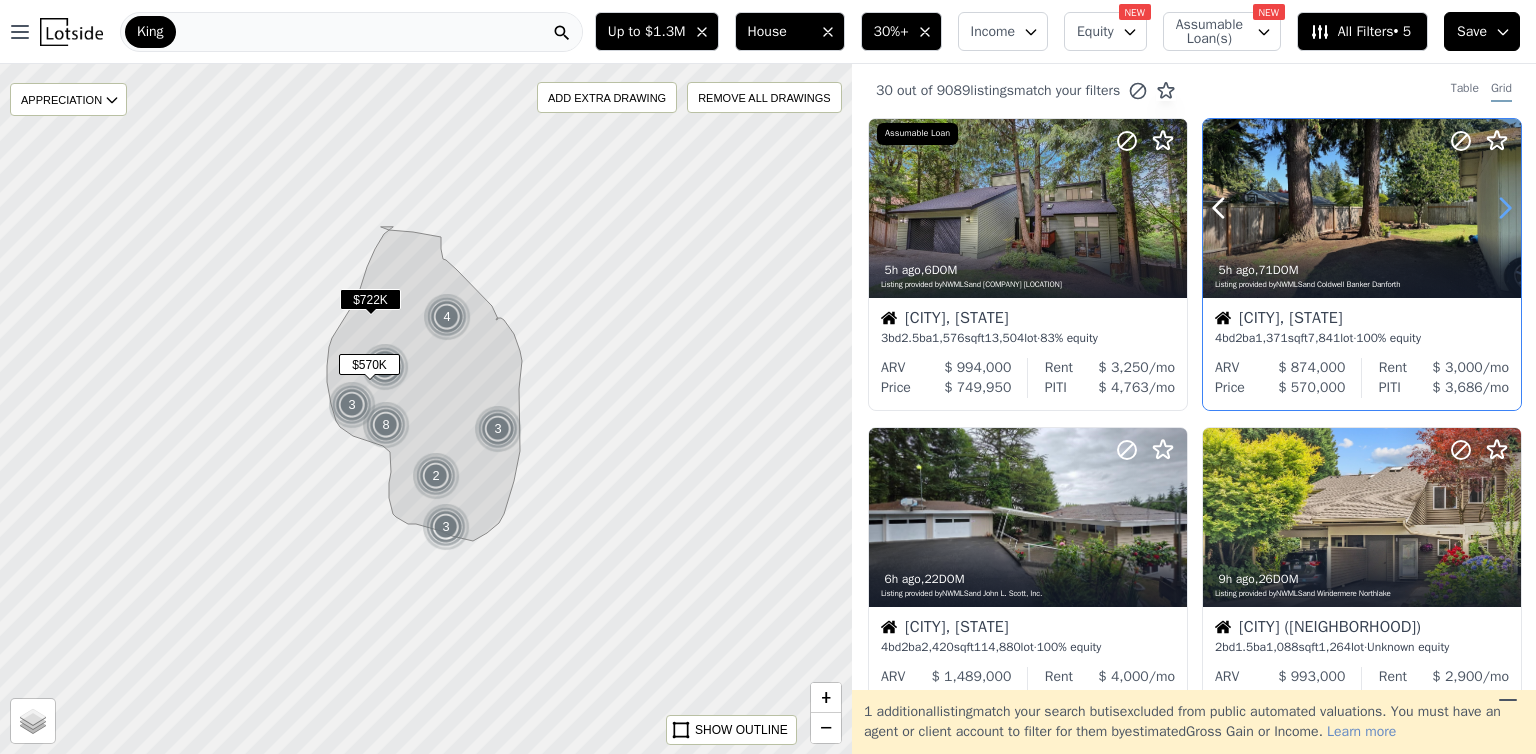 click 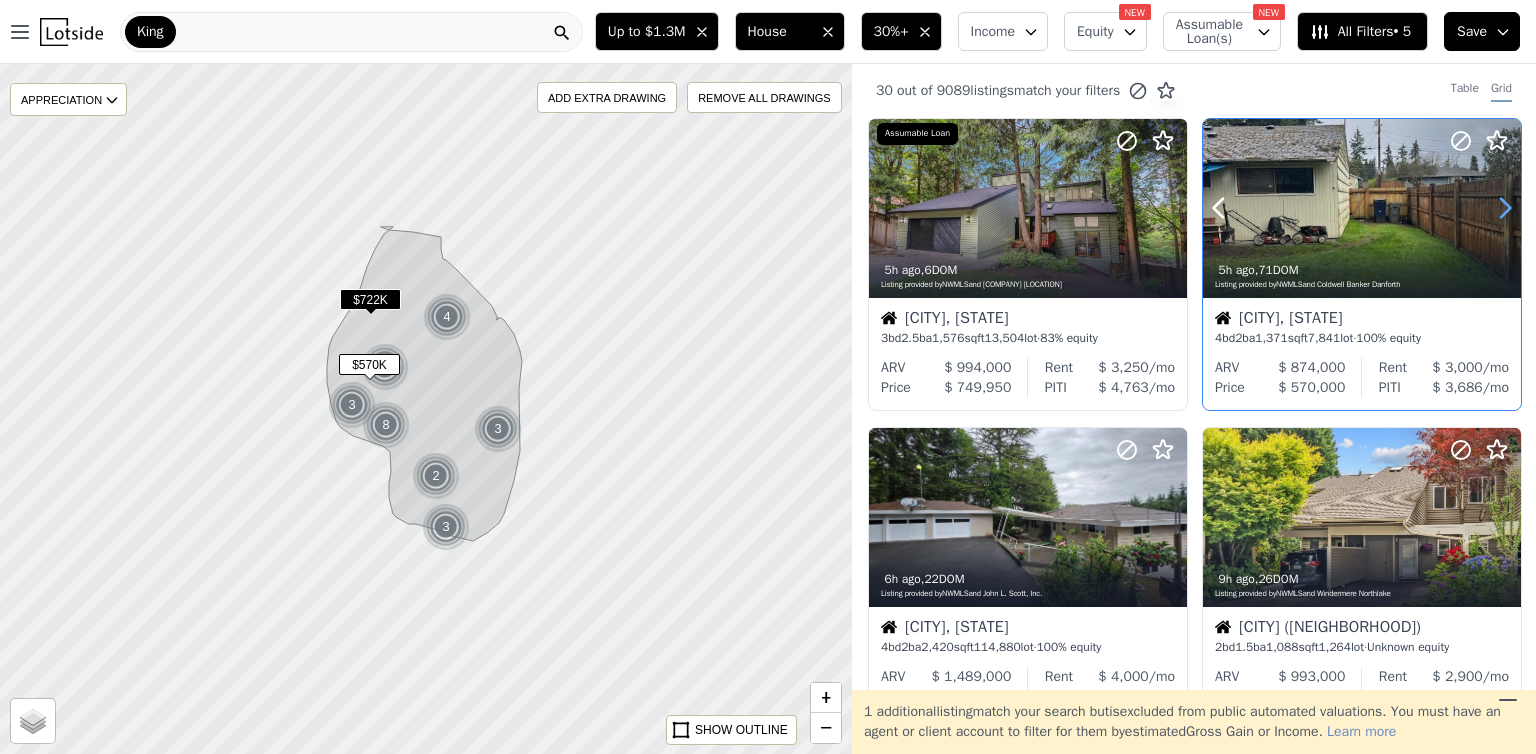 click 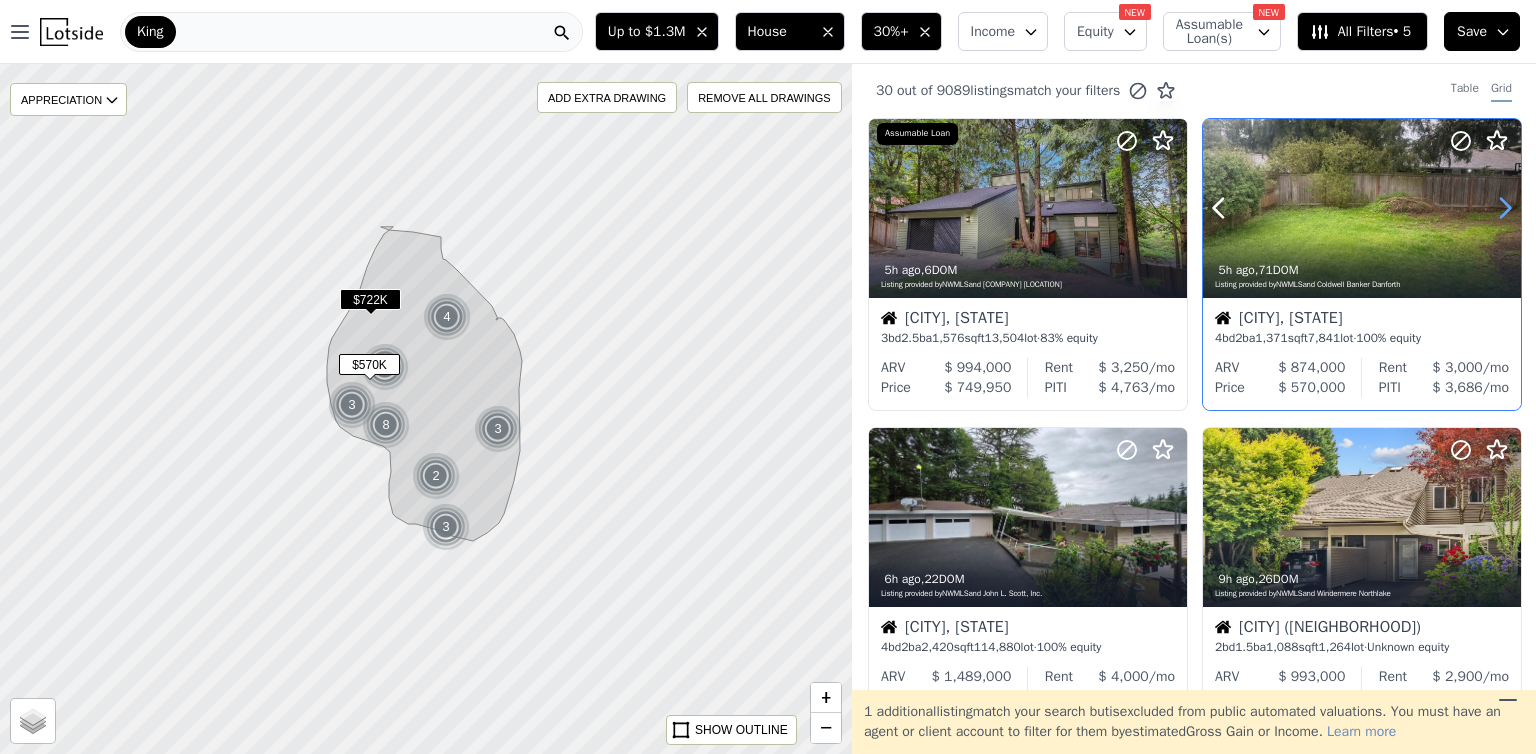 click 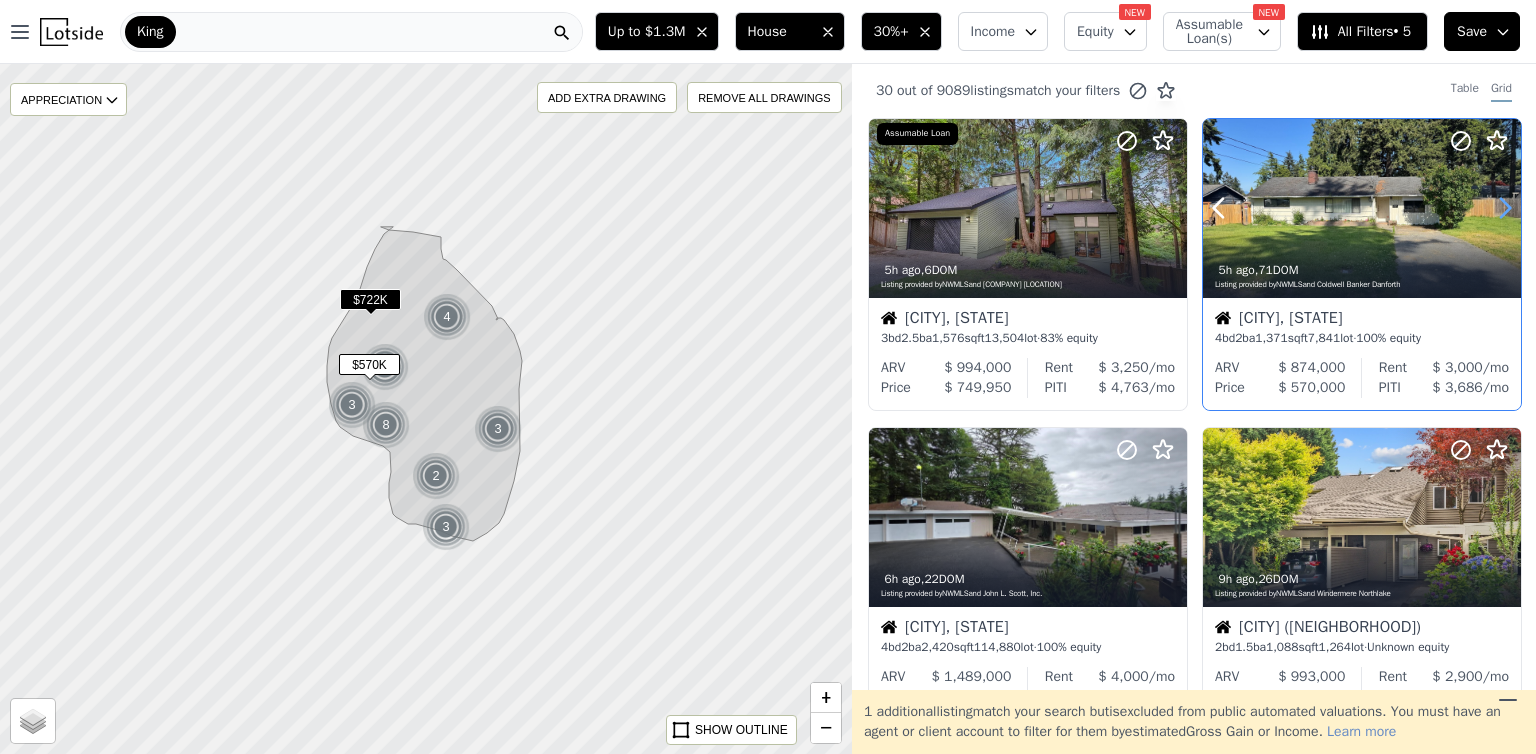 click 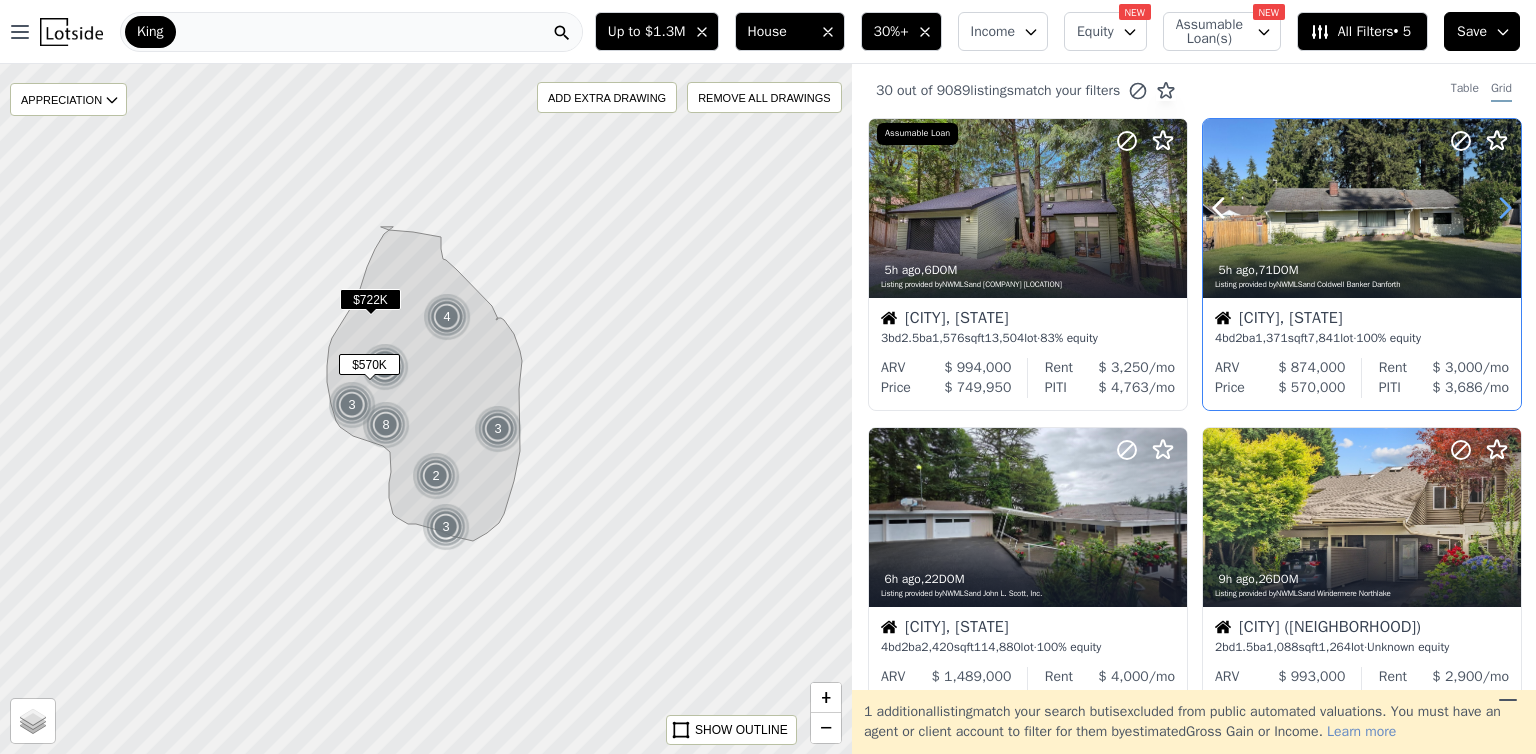 click 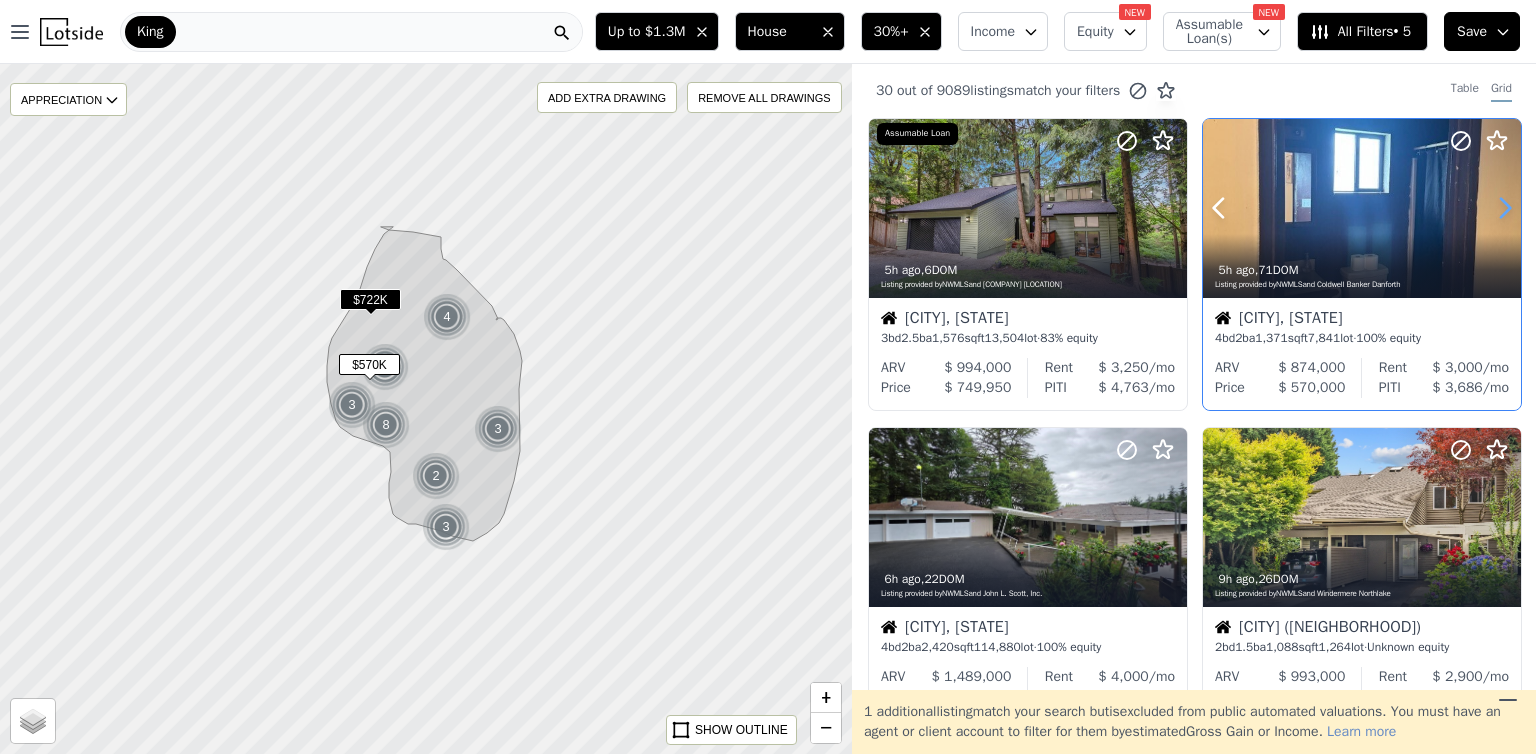 click 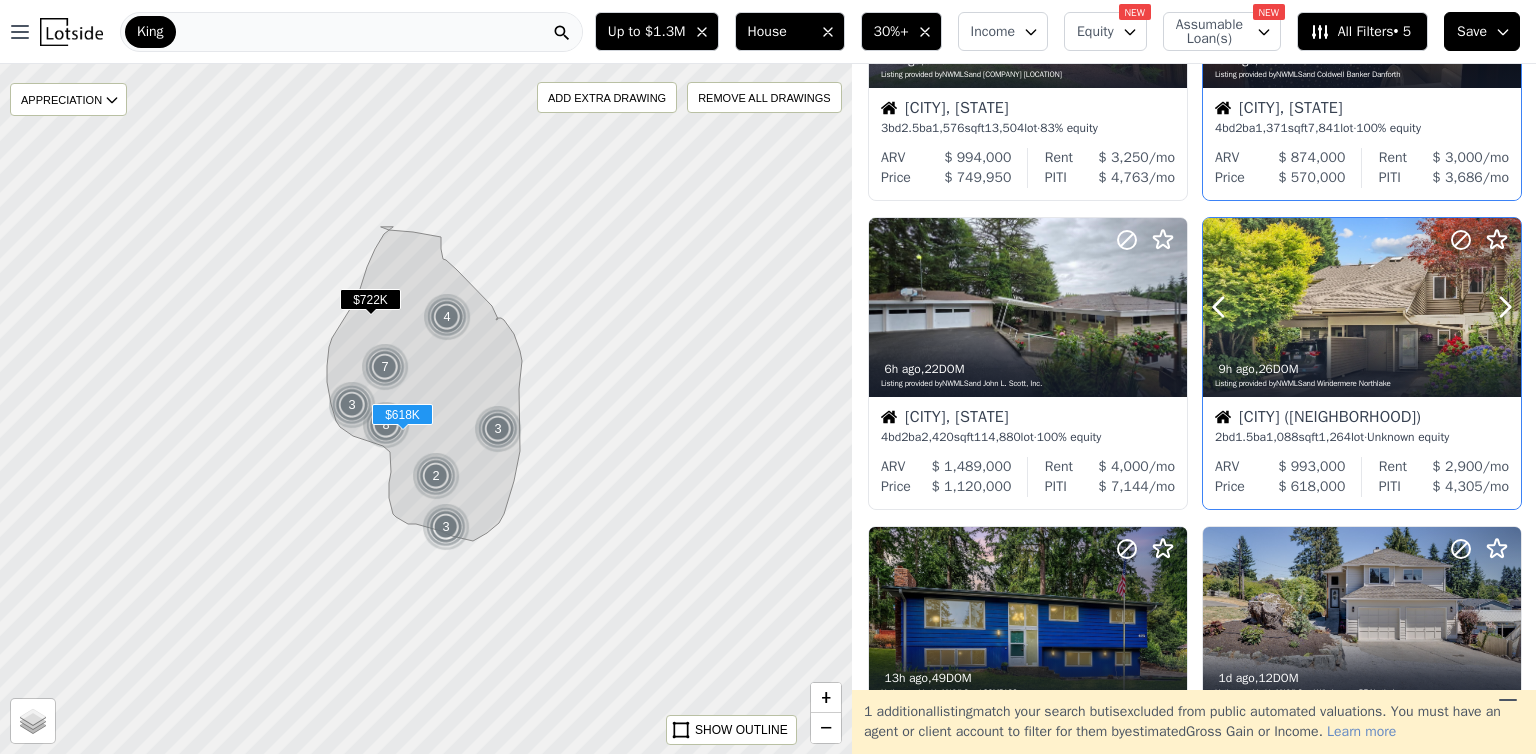 scroll, scrollTop: 211, scrollLeft: 0, axis: vertical 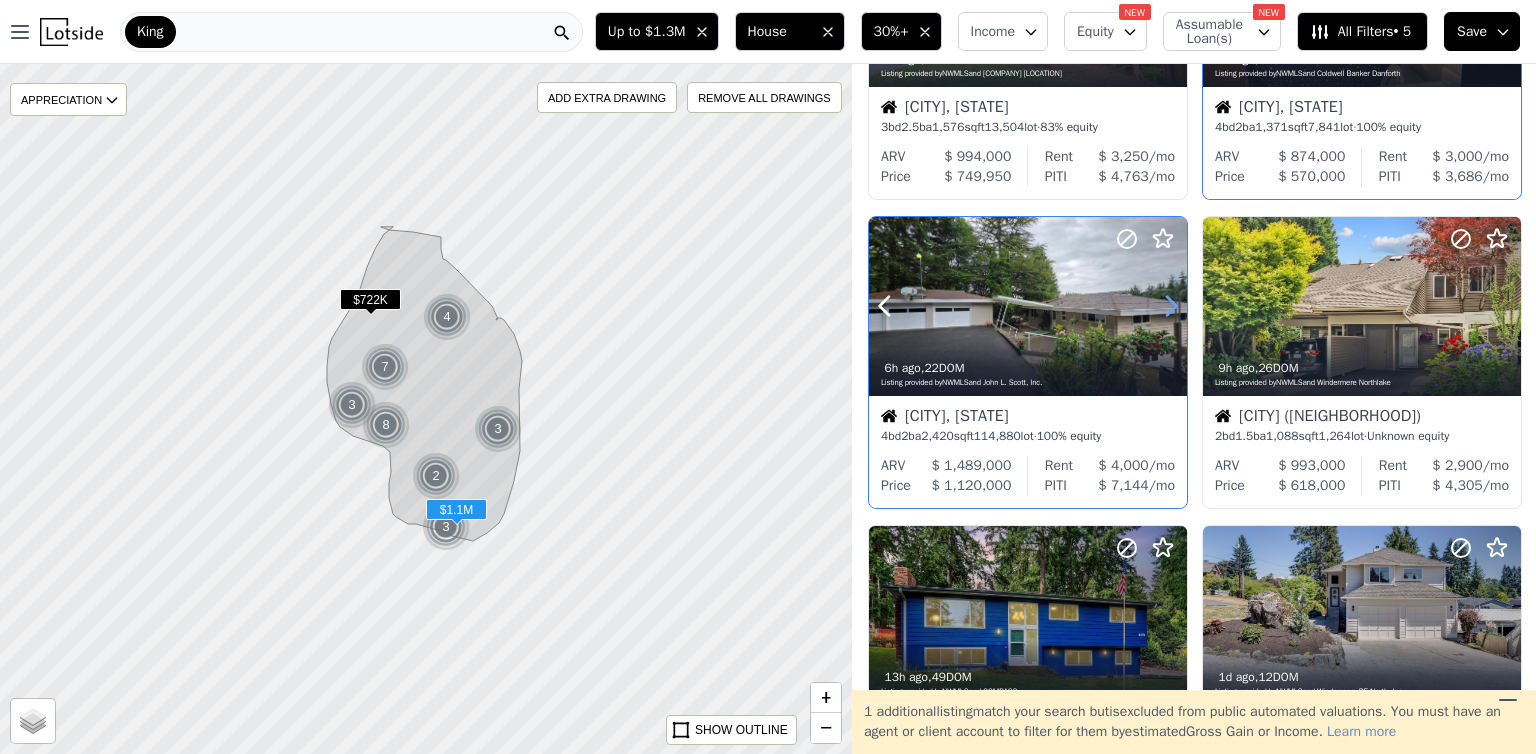 click 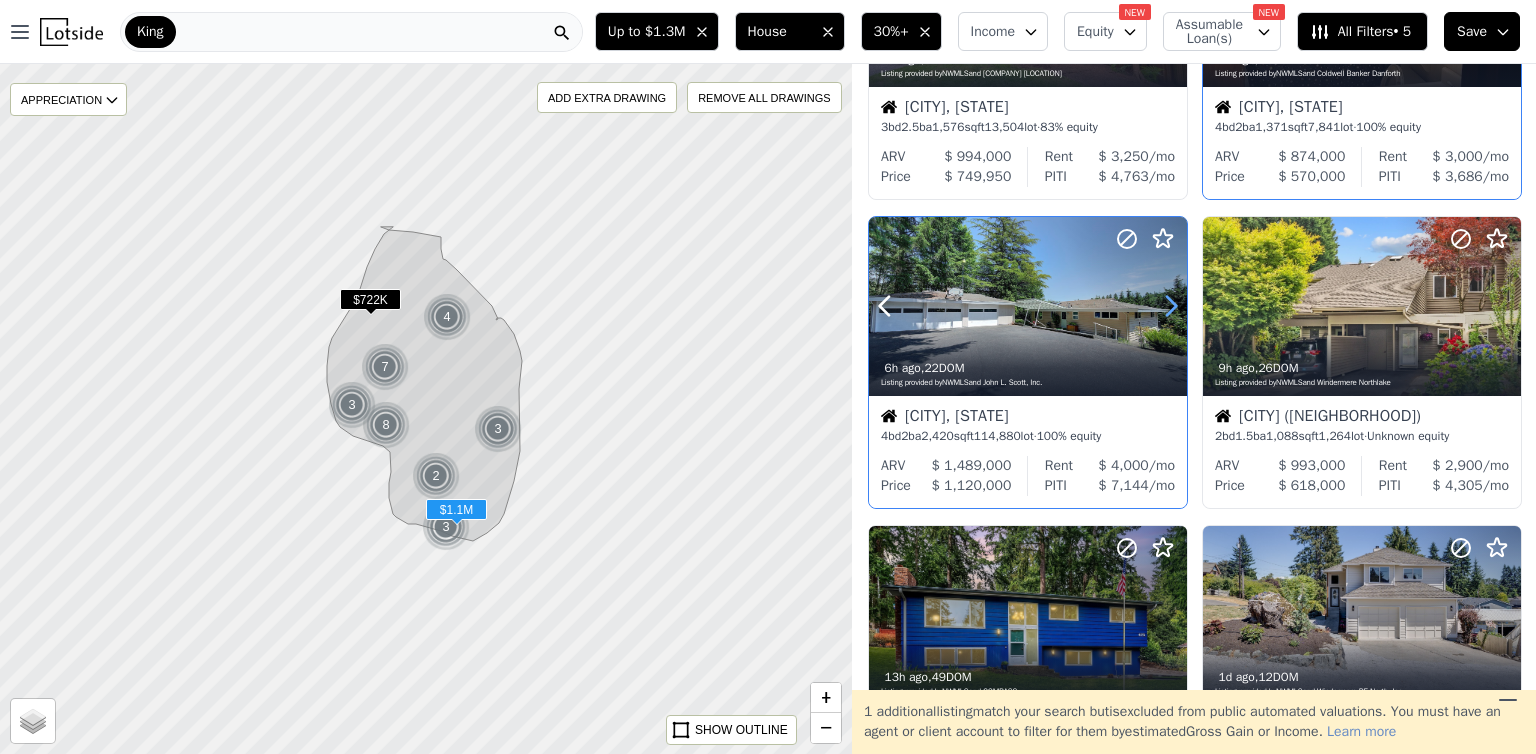 click 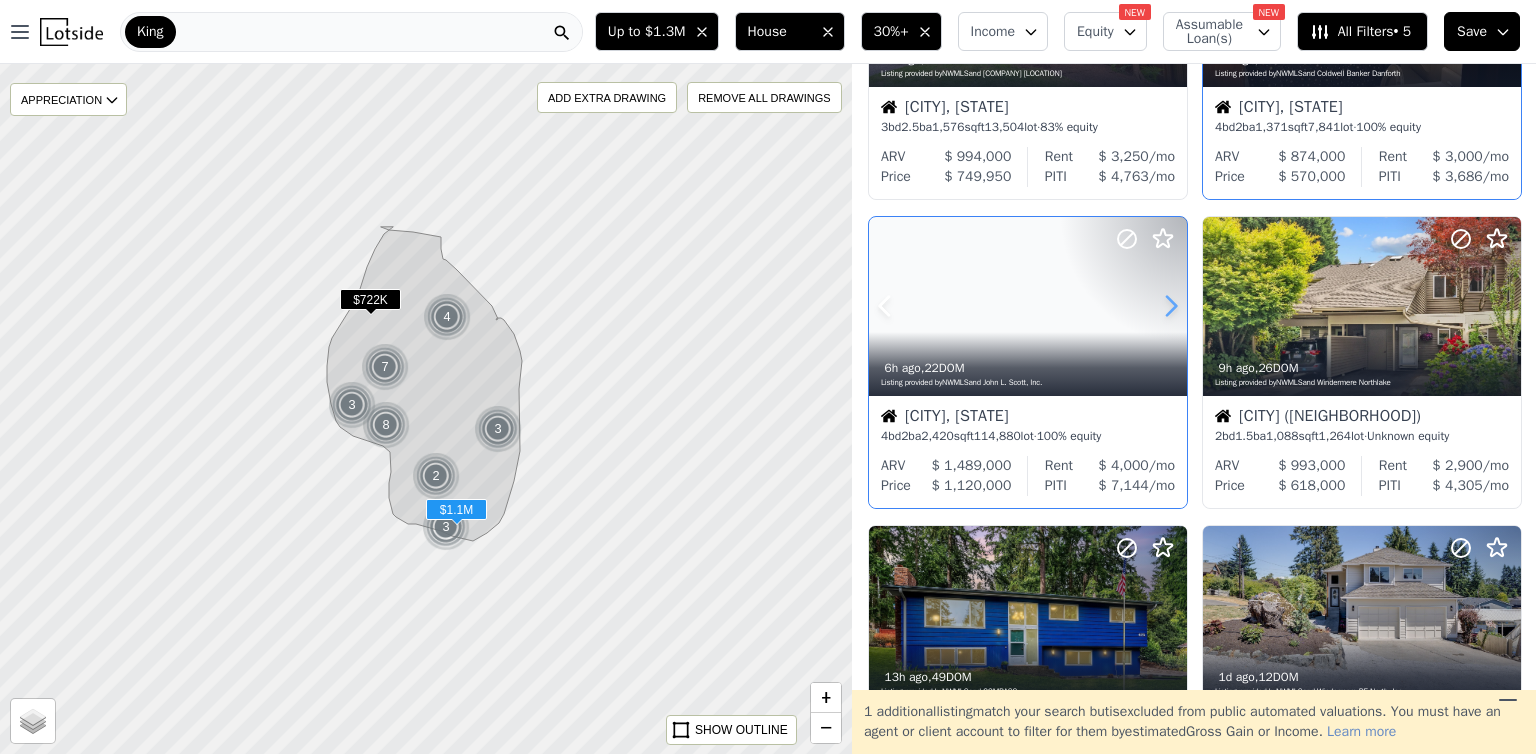 click 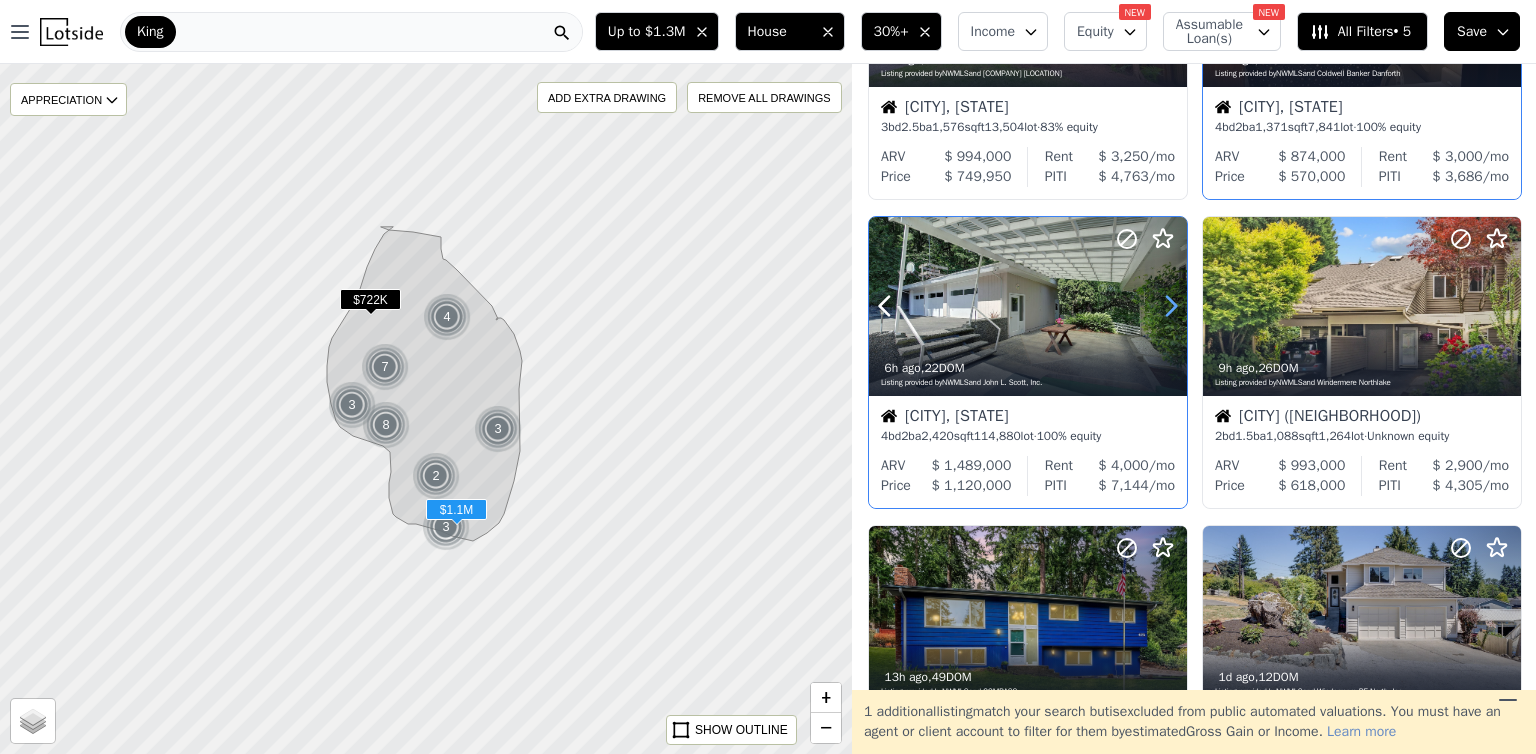 click 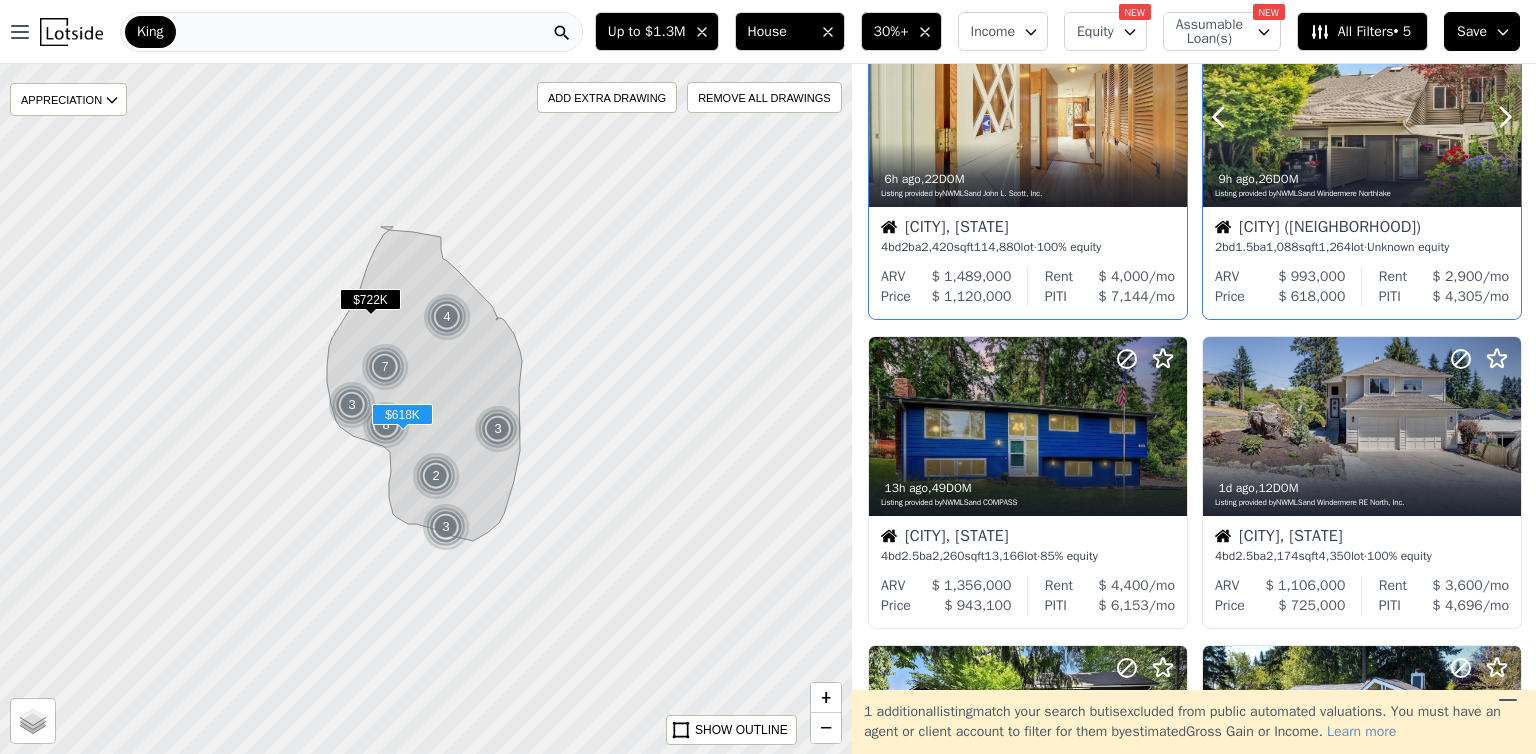 scroll, scrollTop: 403, scrollLeft: 0, axis: vertical 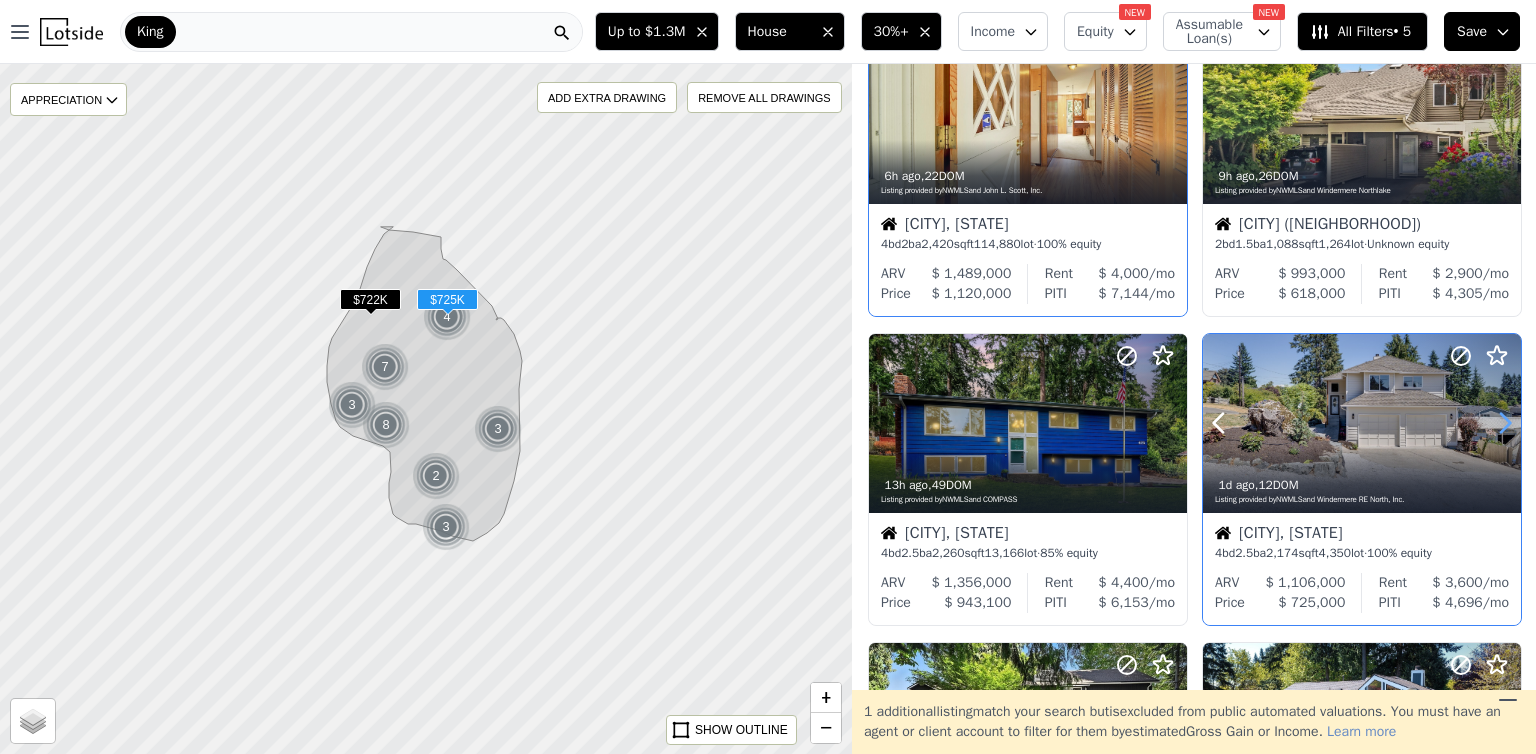 click 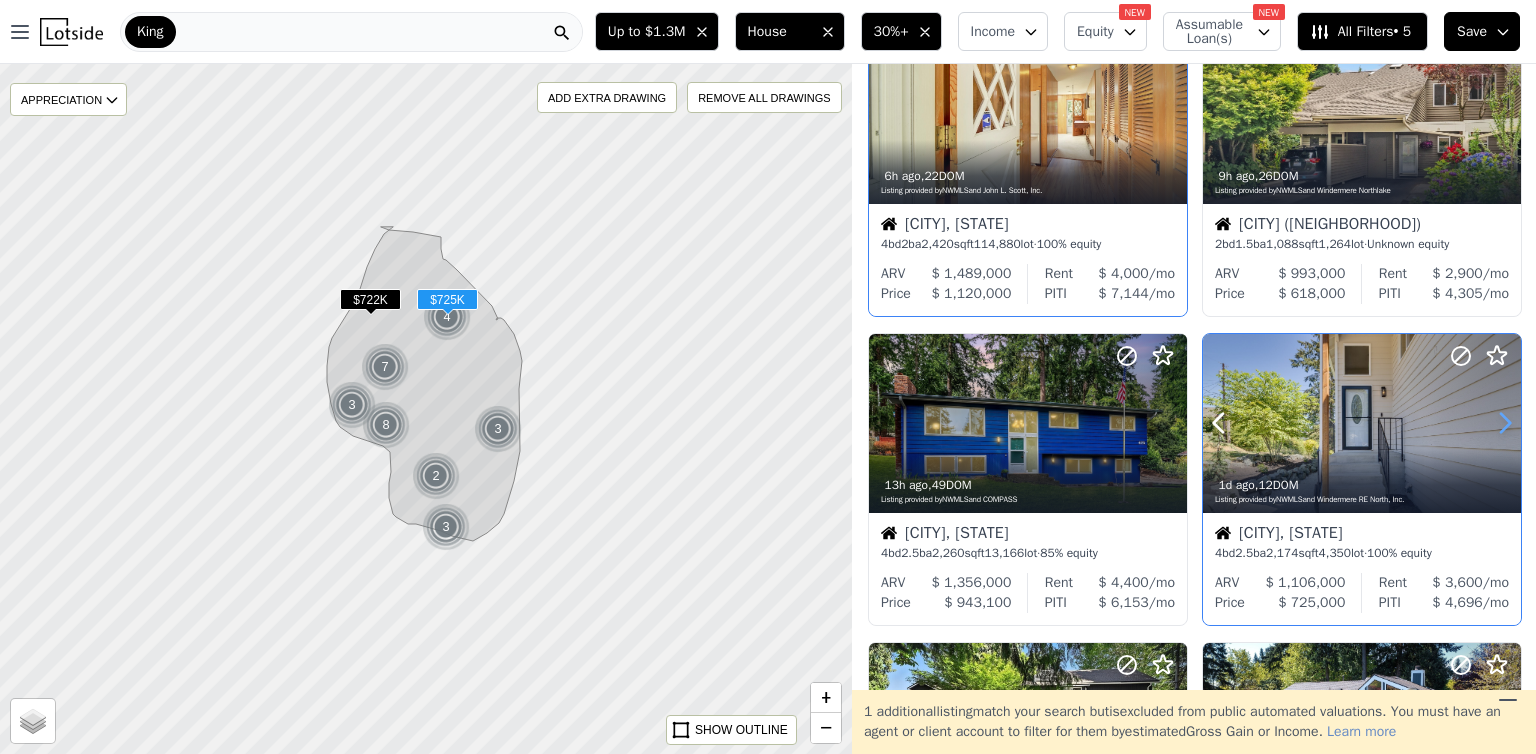 click 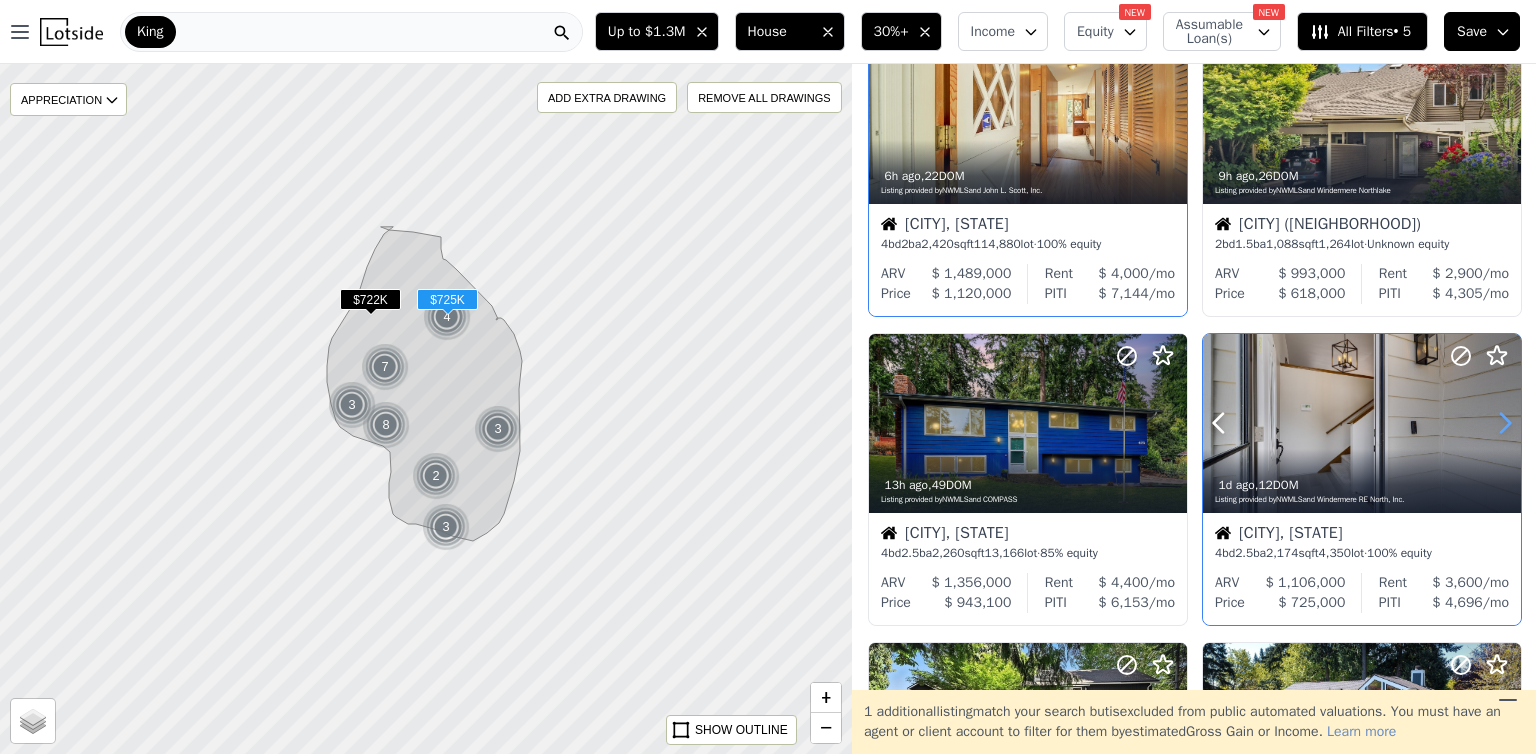 click 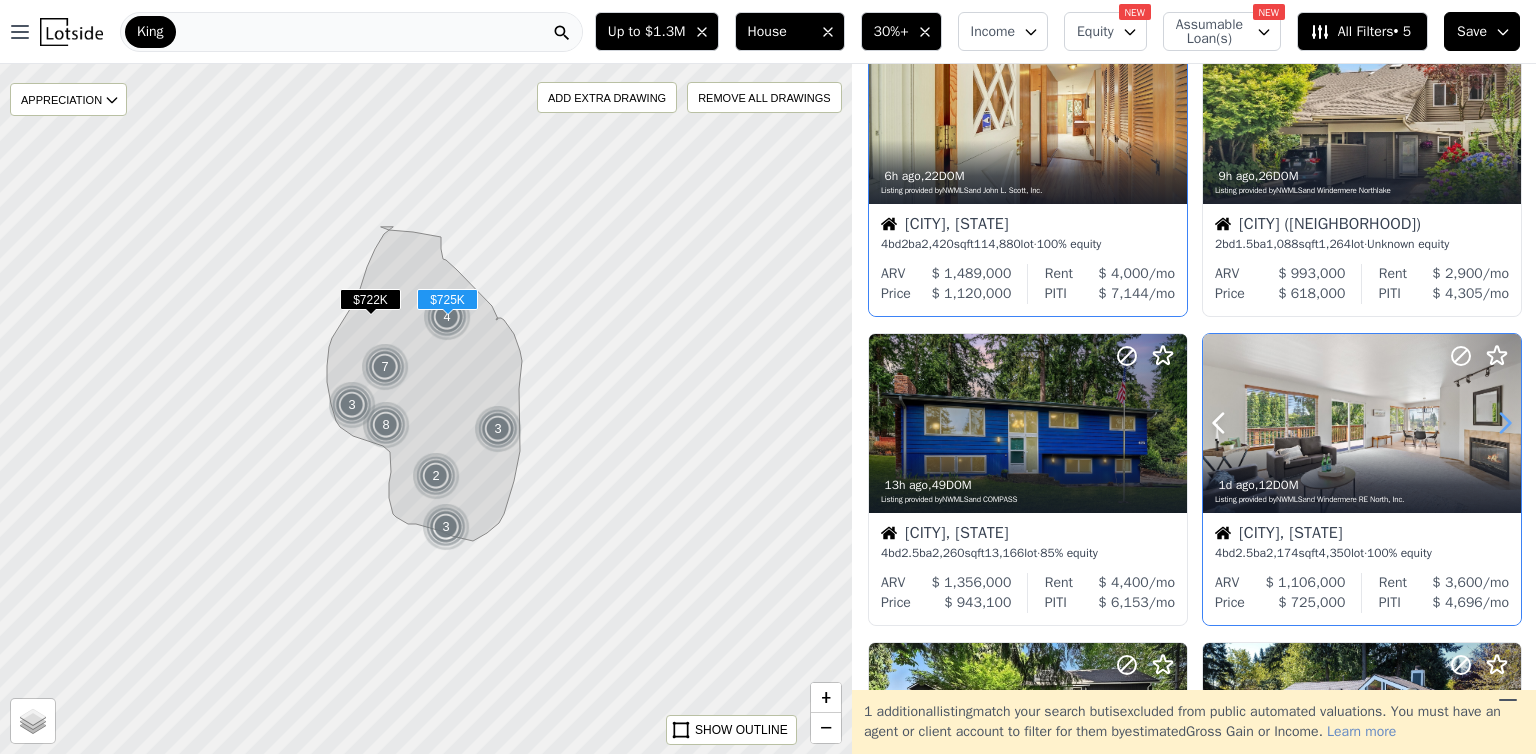 click 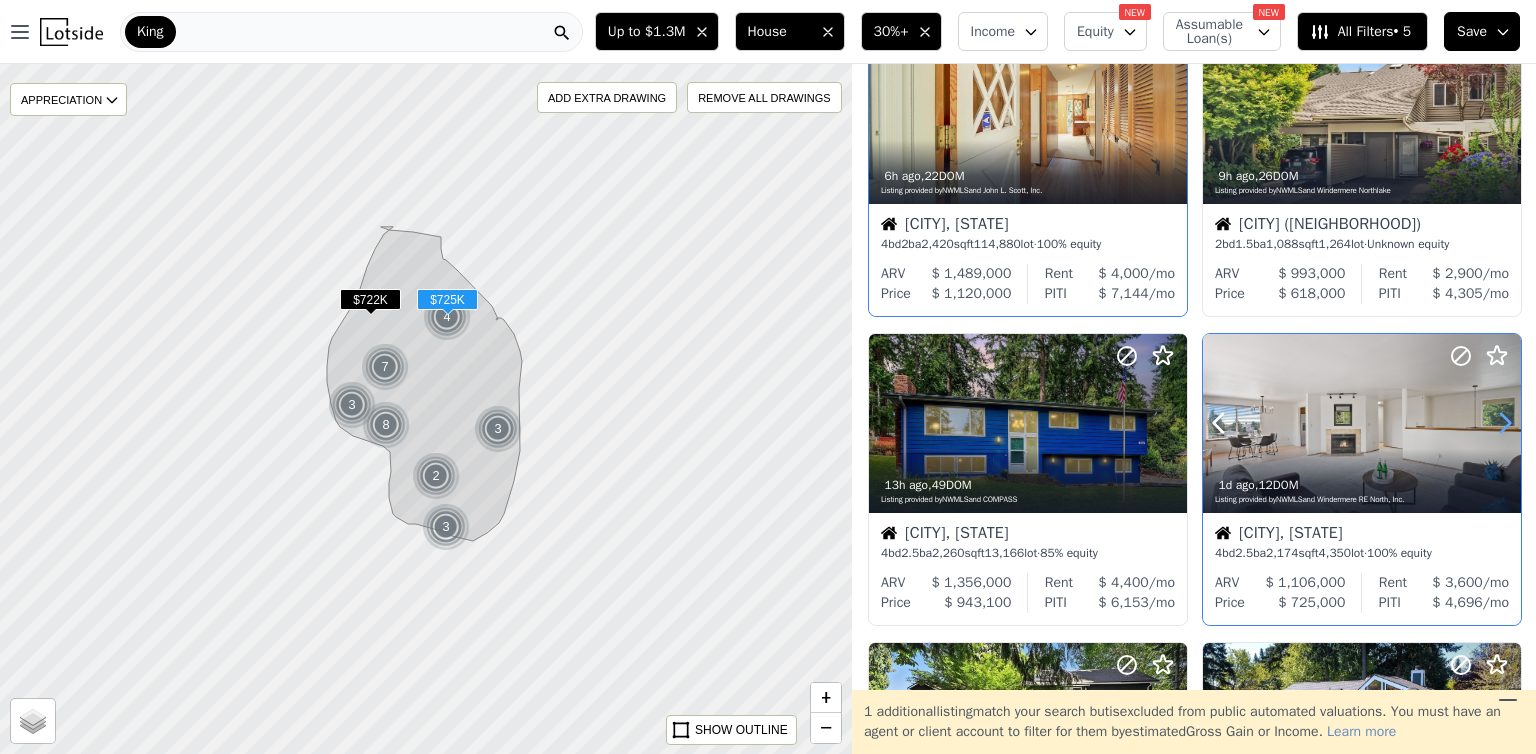 click 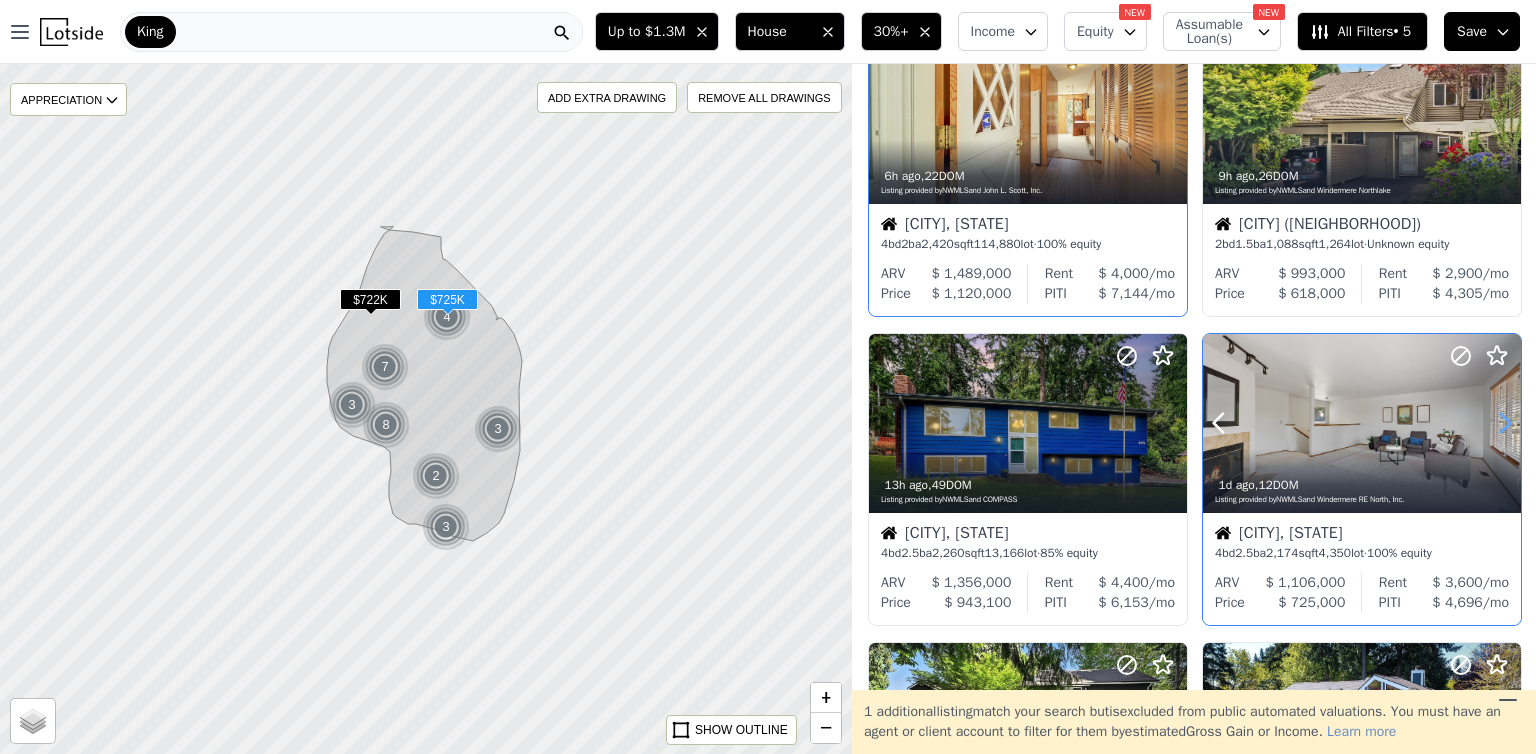 click 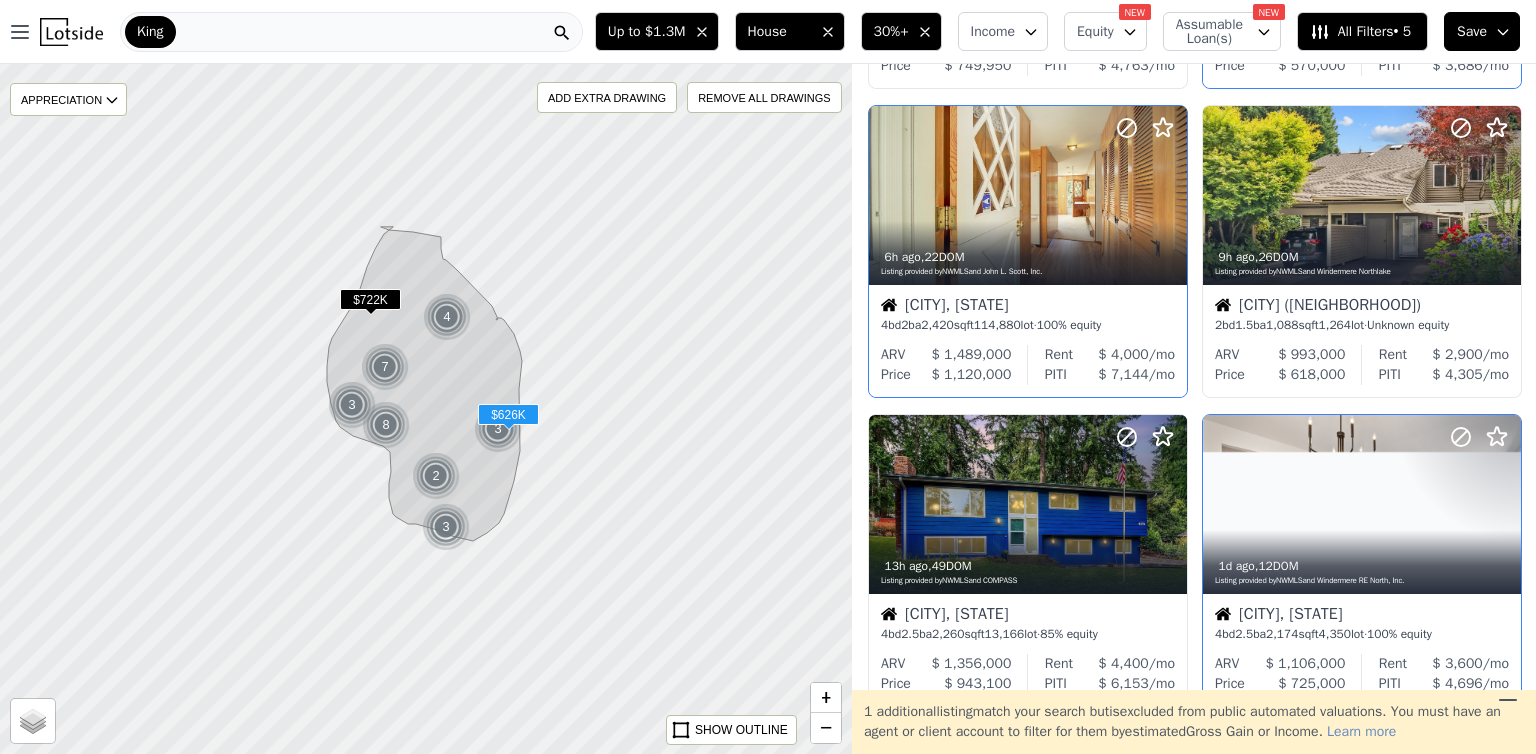 scroll, scrollTop: 0, scrollLeft: 0, axis: both 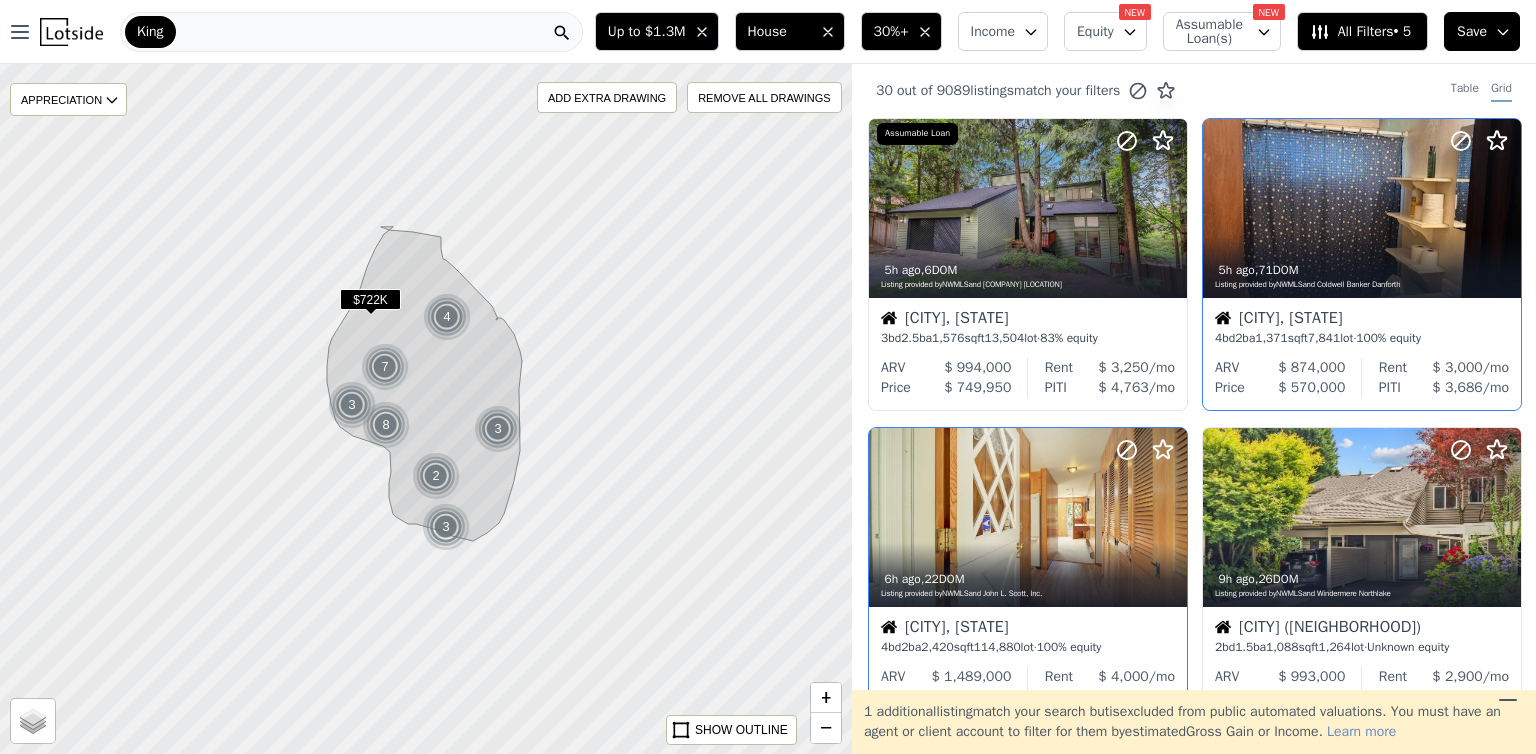 click on "All Filters  • 5" at bounding box center (1362, 31) 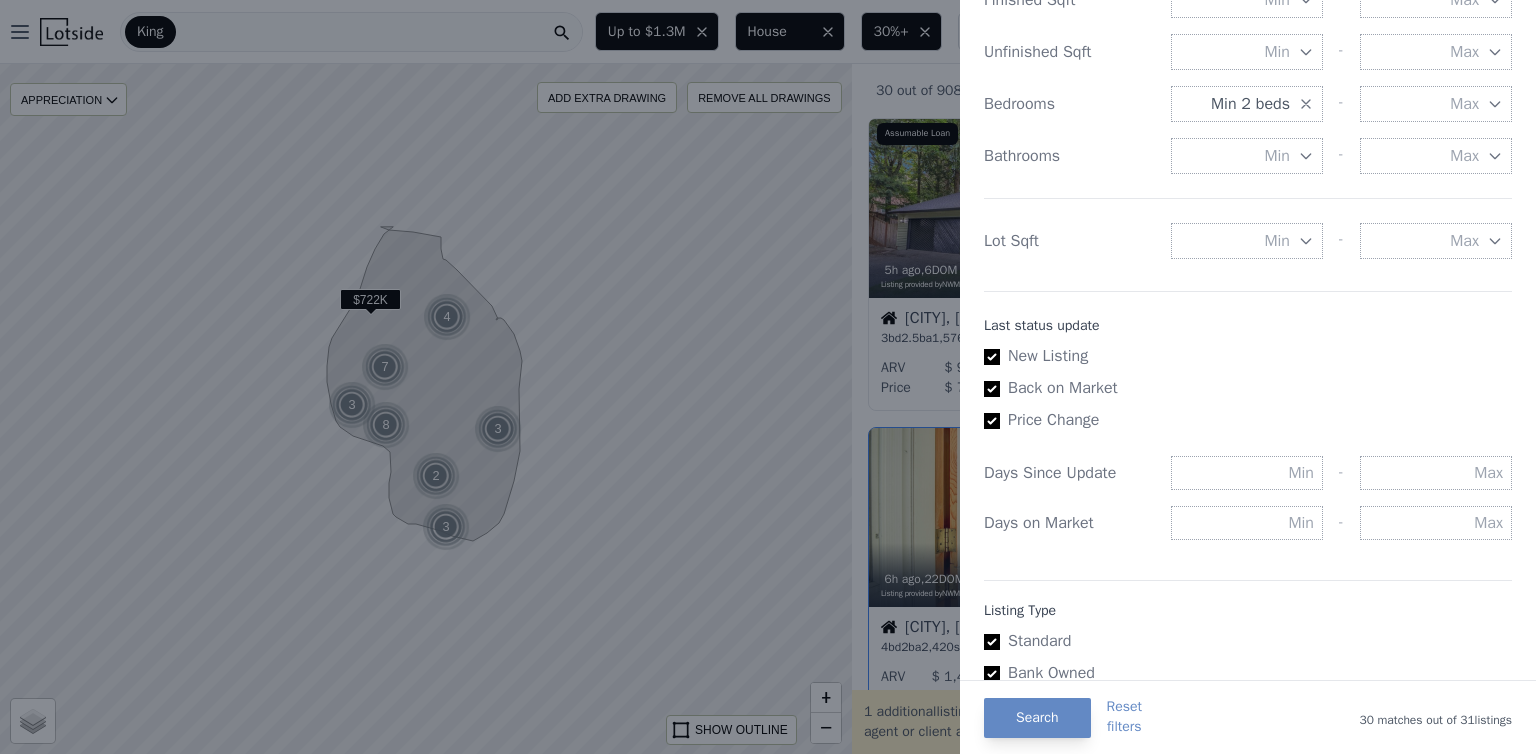 scroll, scrollTop: 994, scrollLeft: 0, axis: vertical 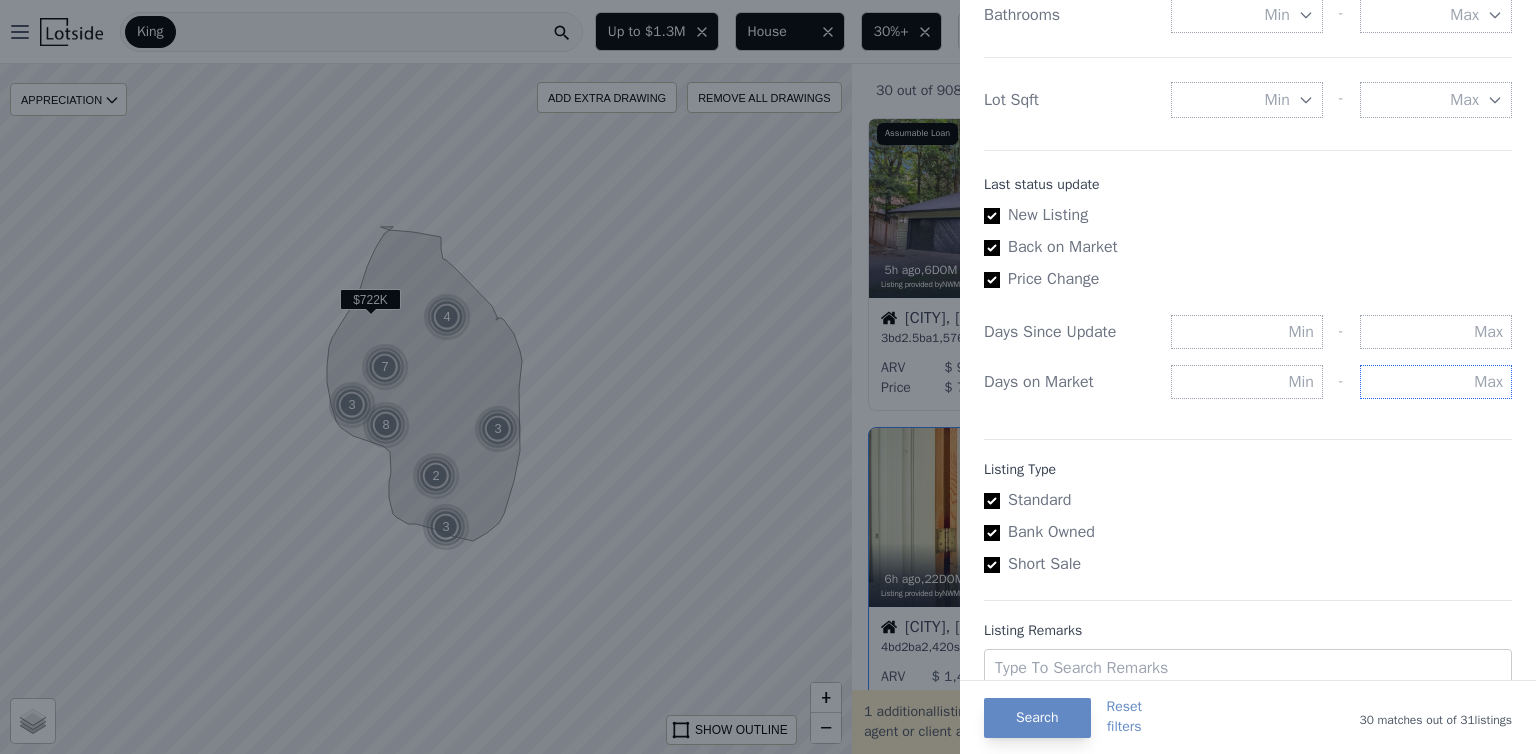 click at bounding box center [1436, 382] 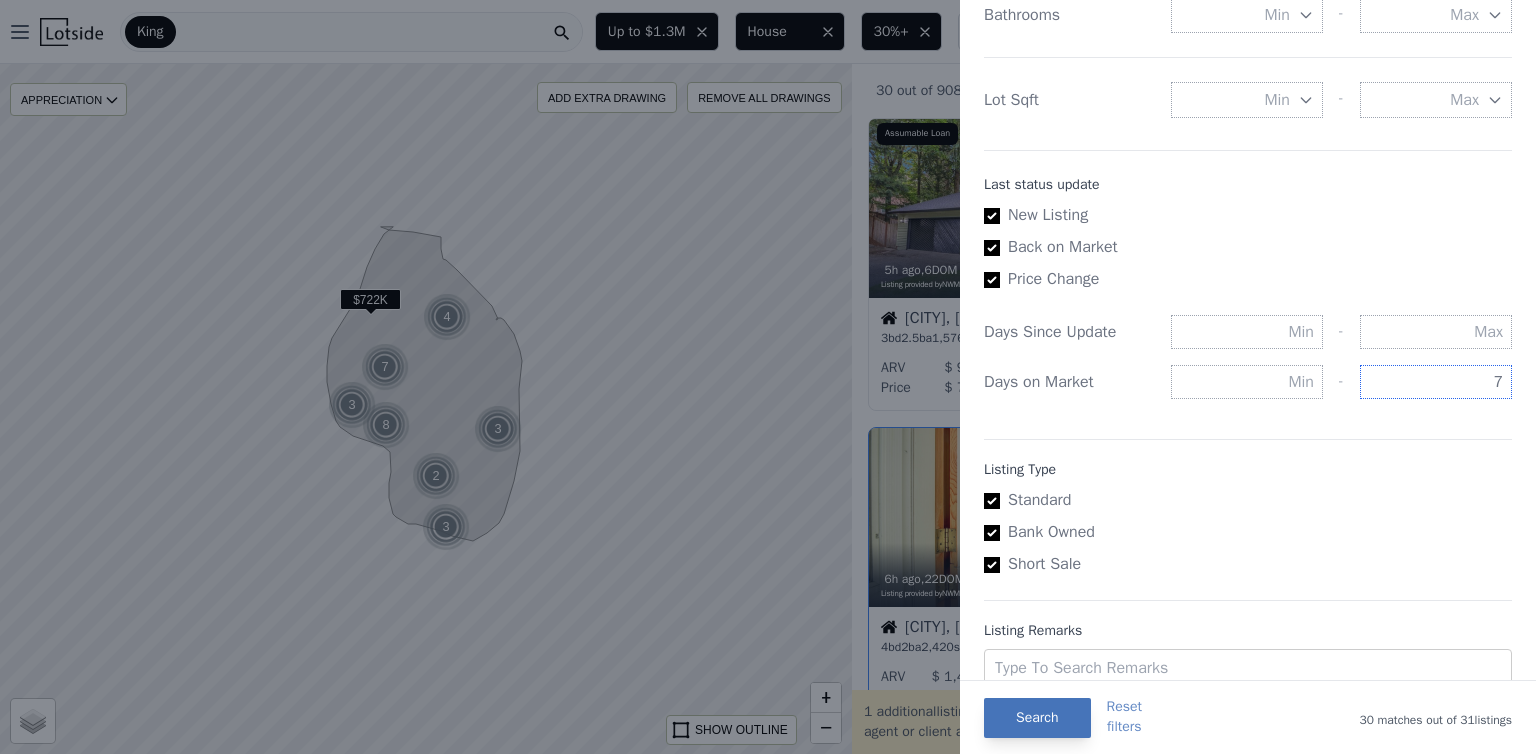 type on "7" 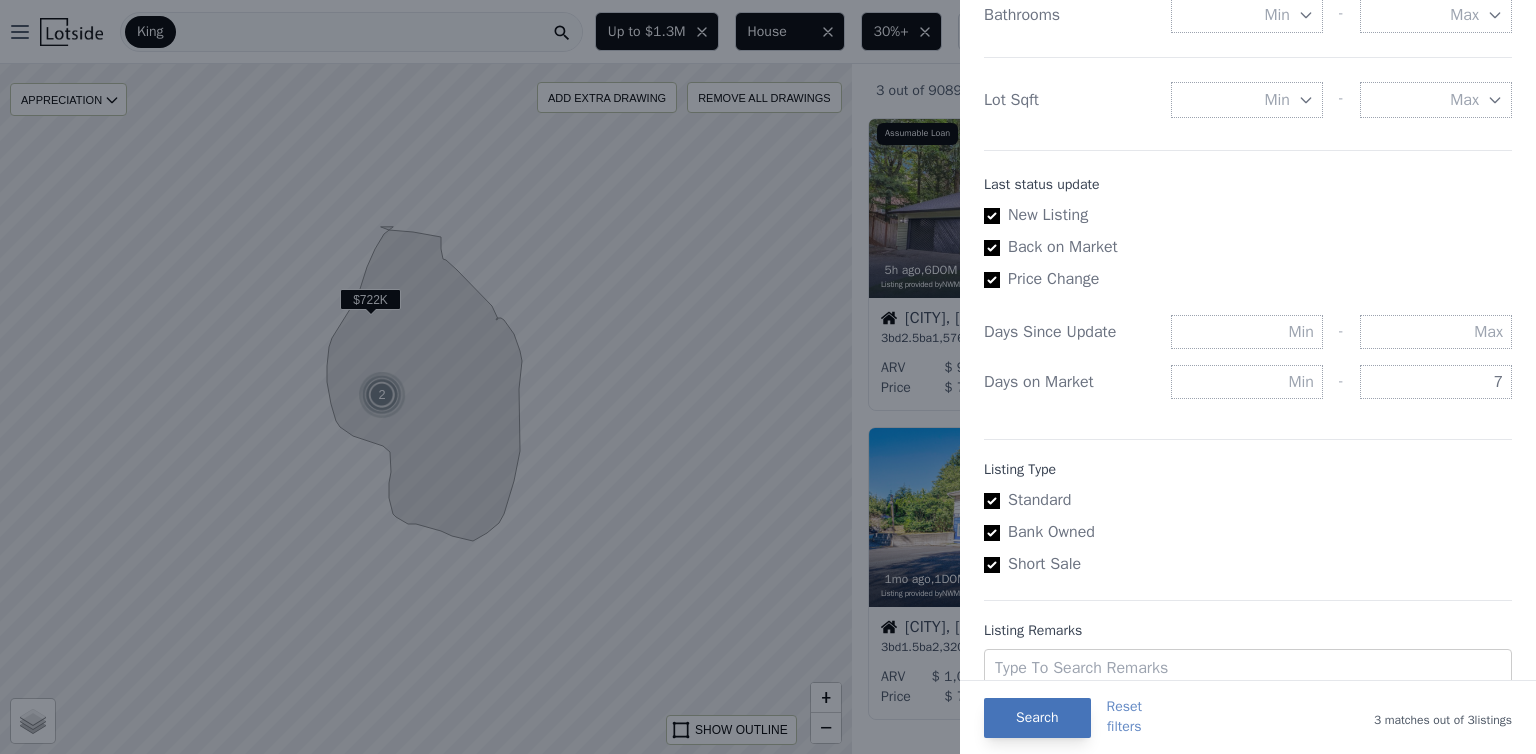 click on "Search" at bounding box center (1037, 718) 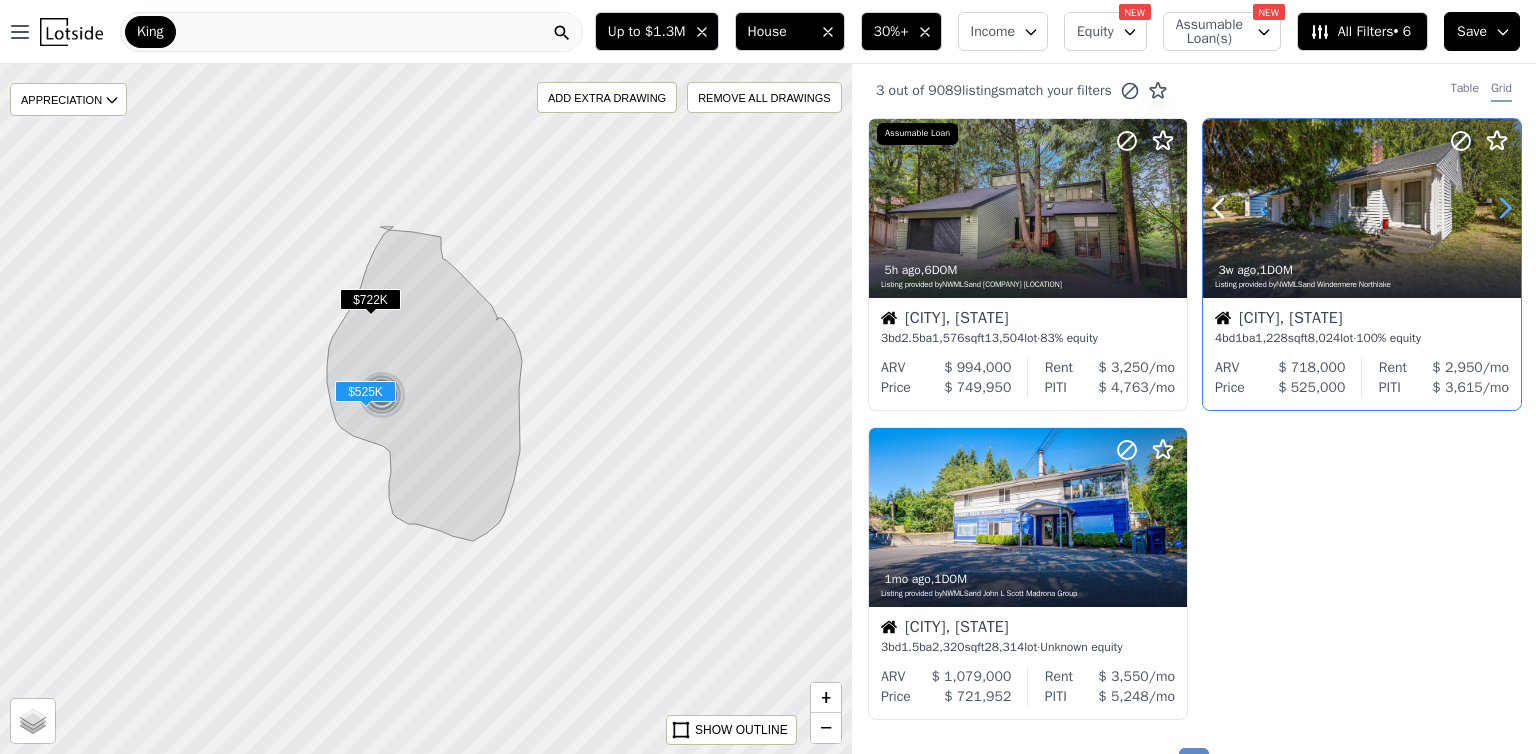 click 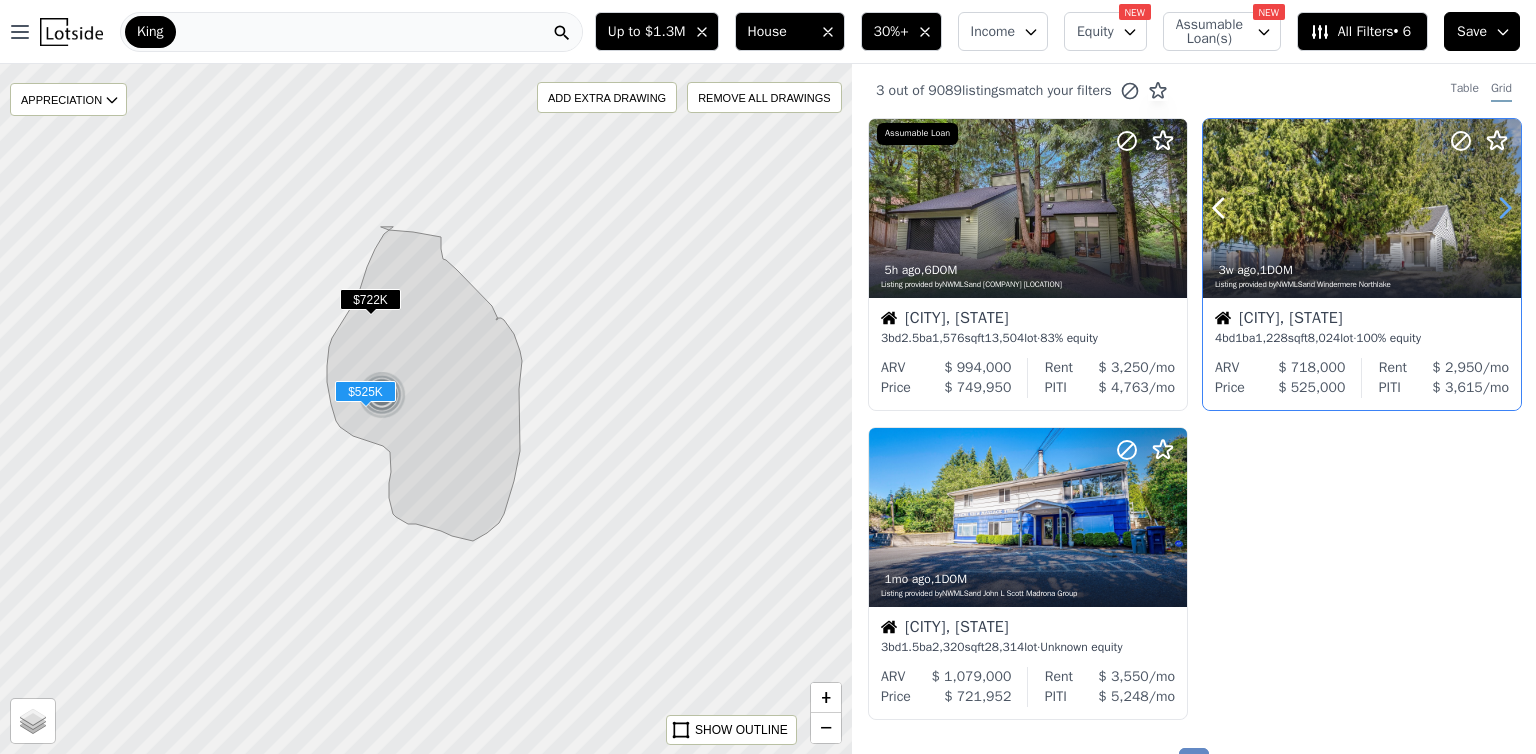click 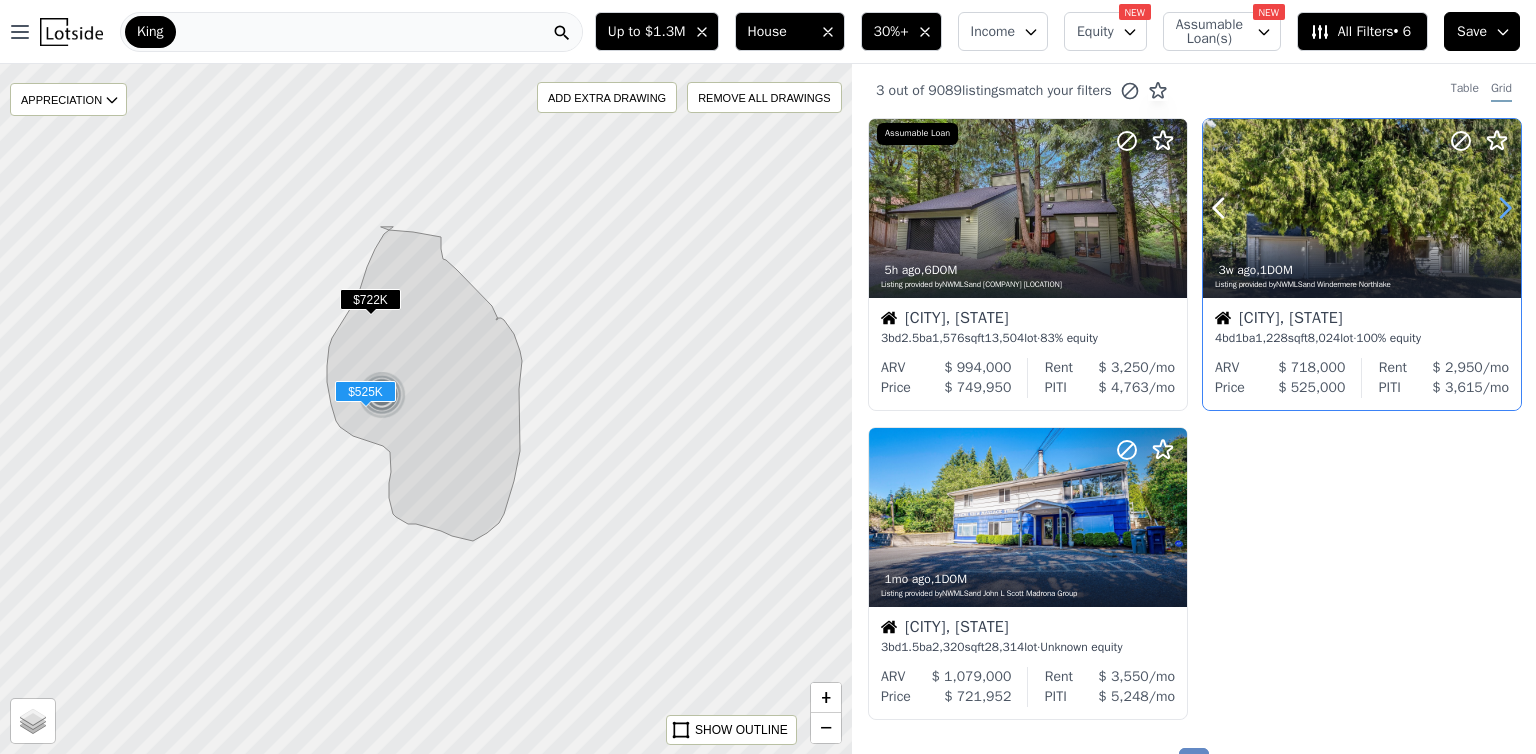 click 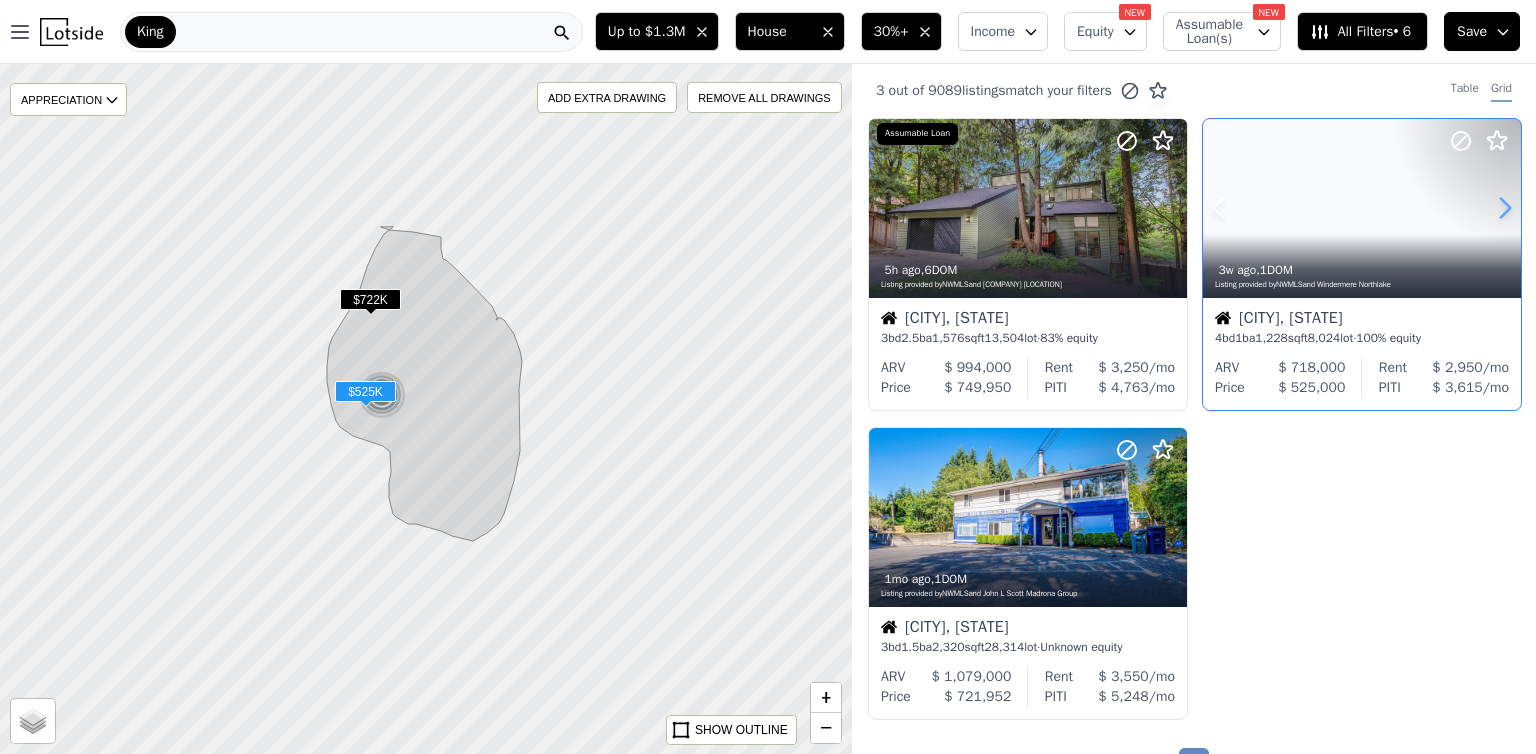 click 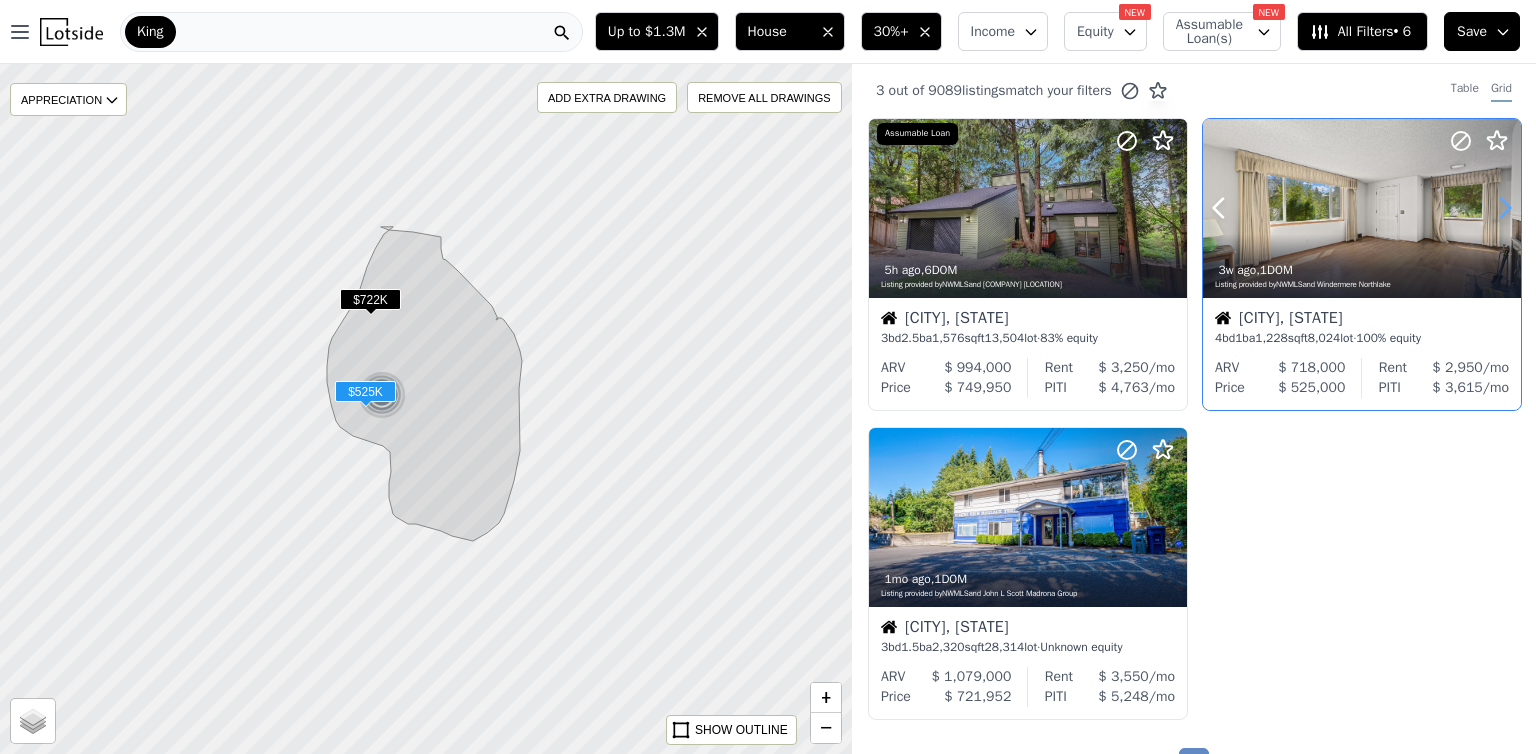 click 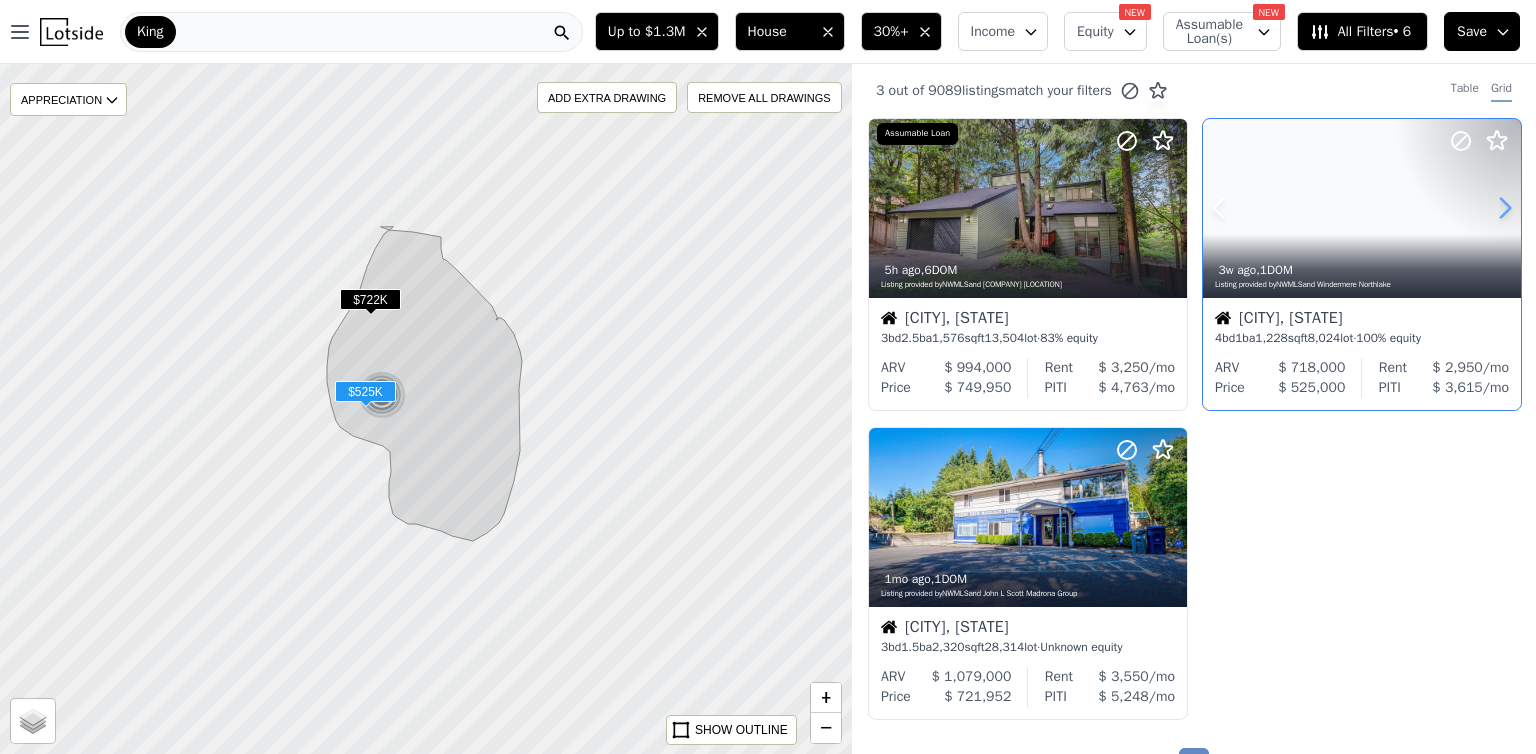 click 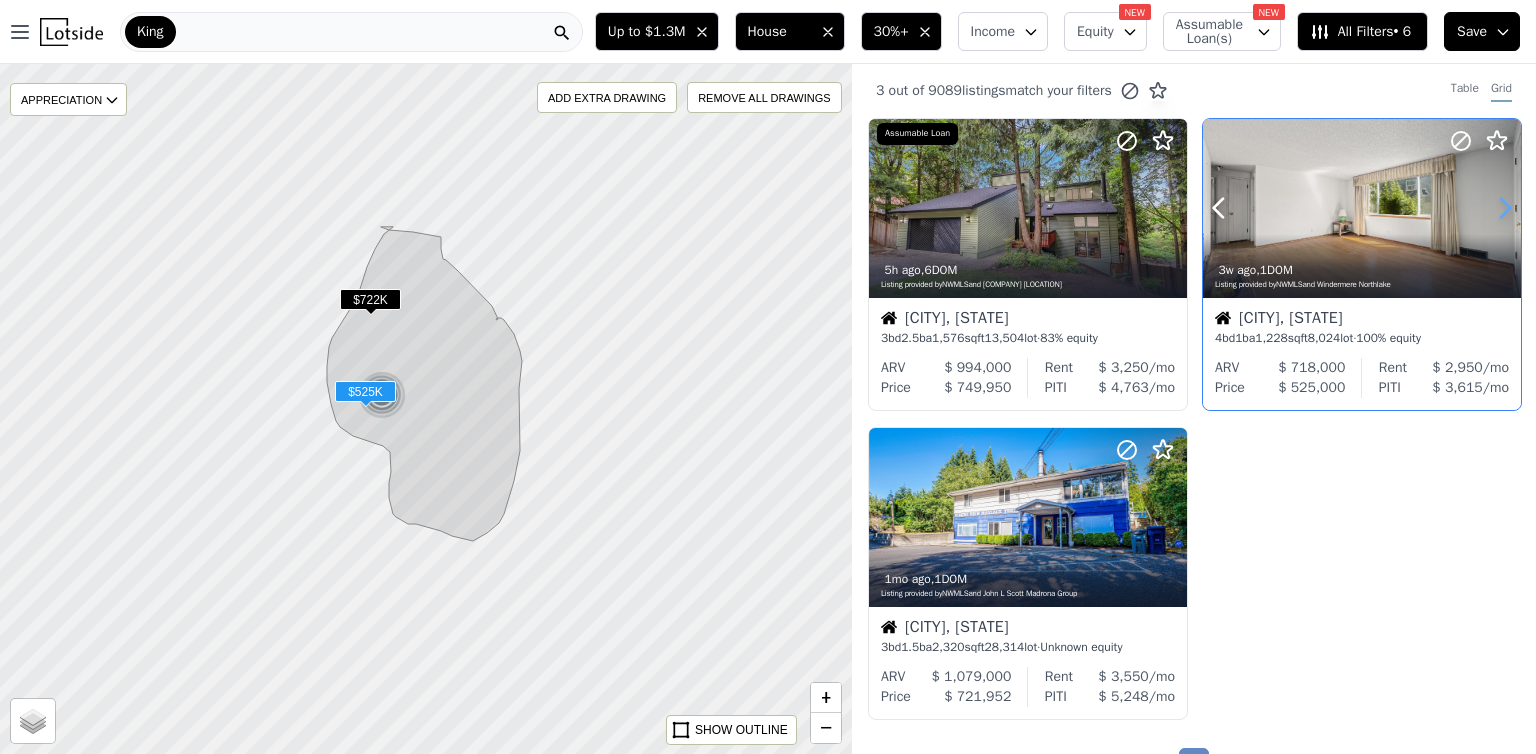 click 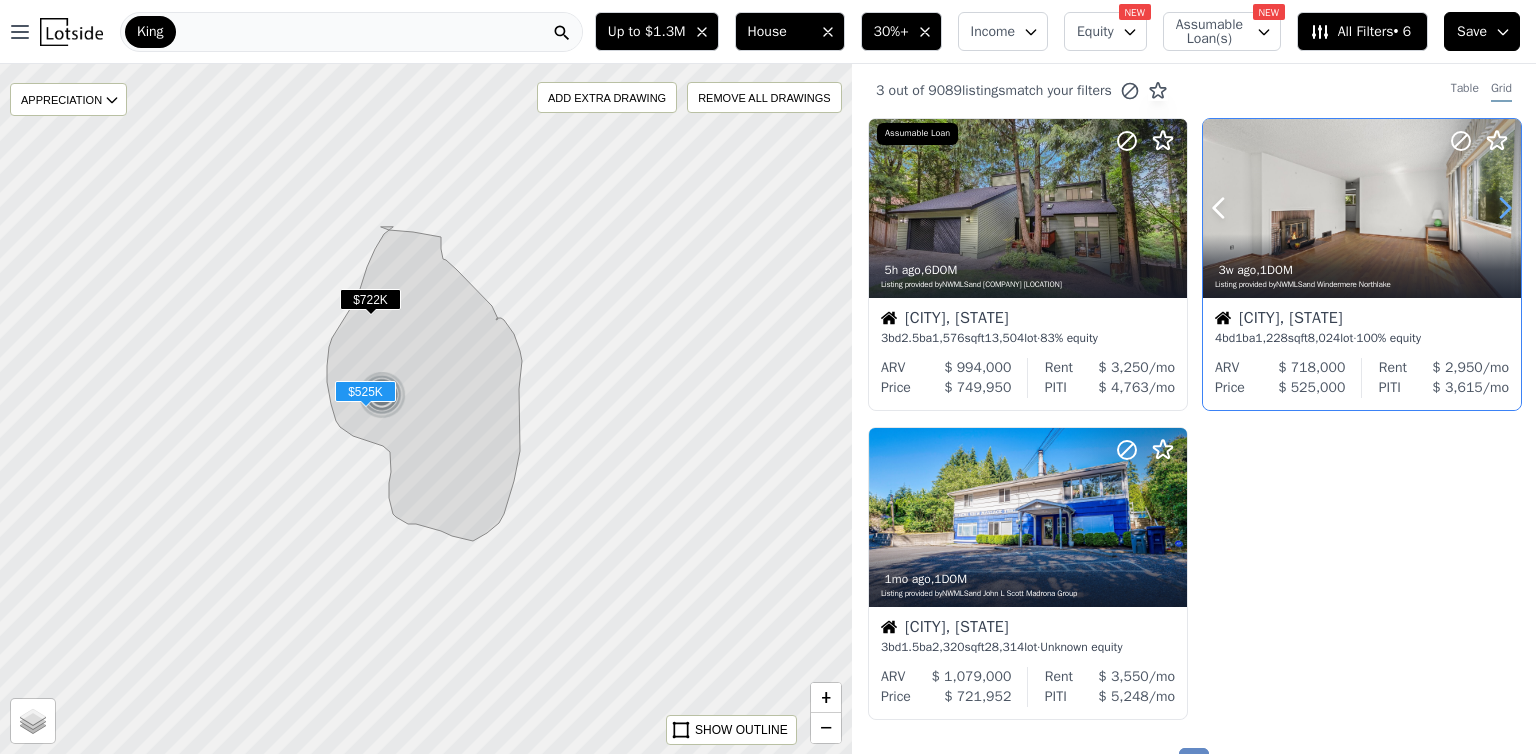 click 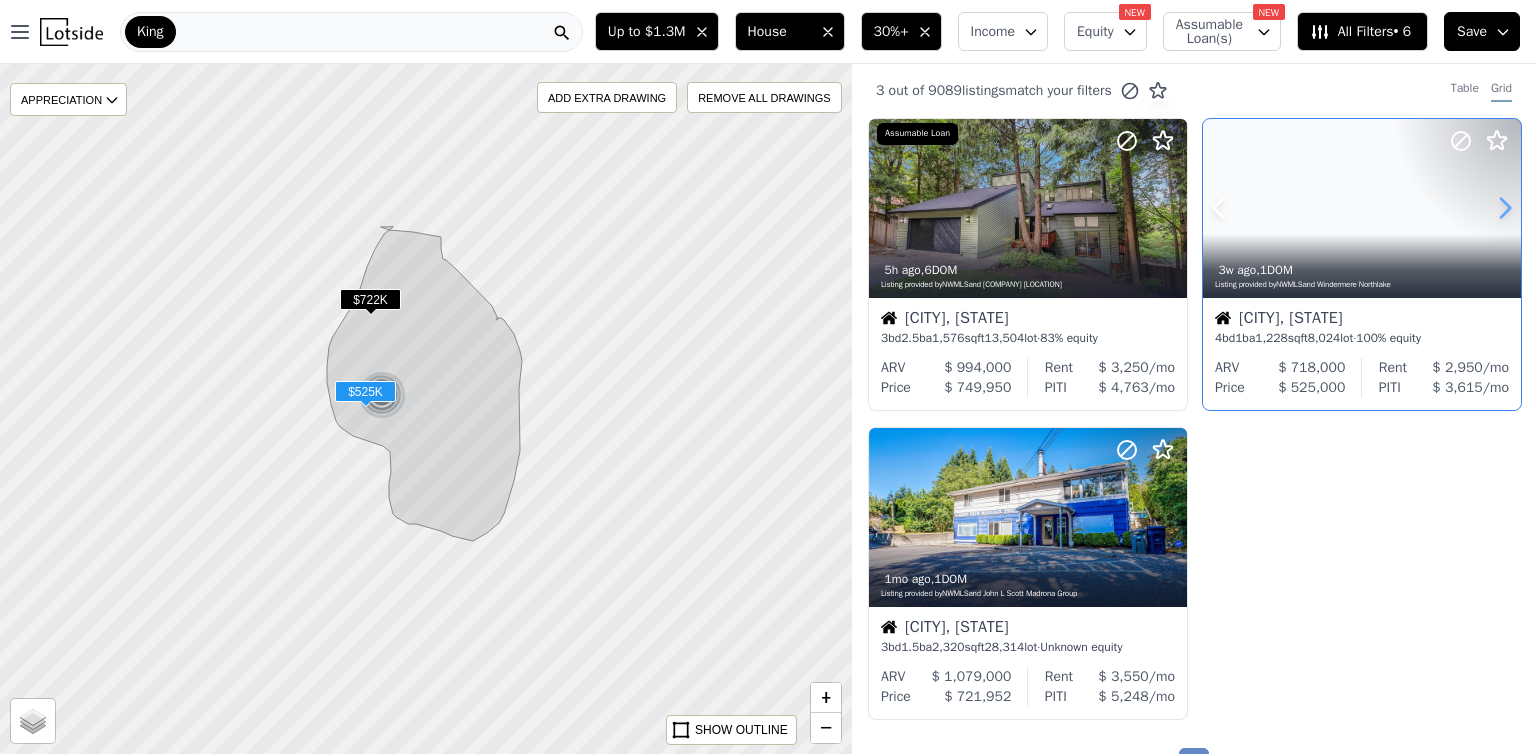 click 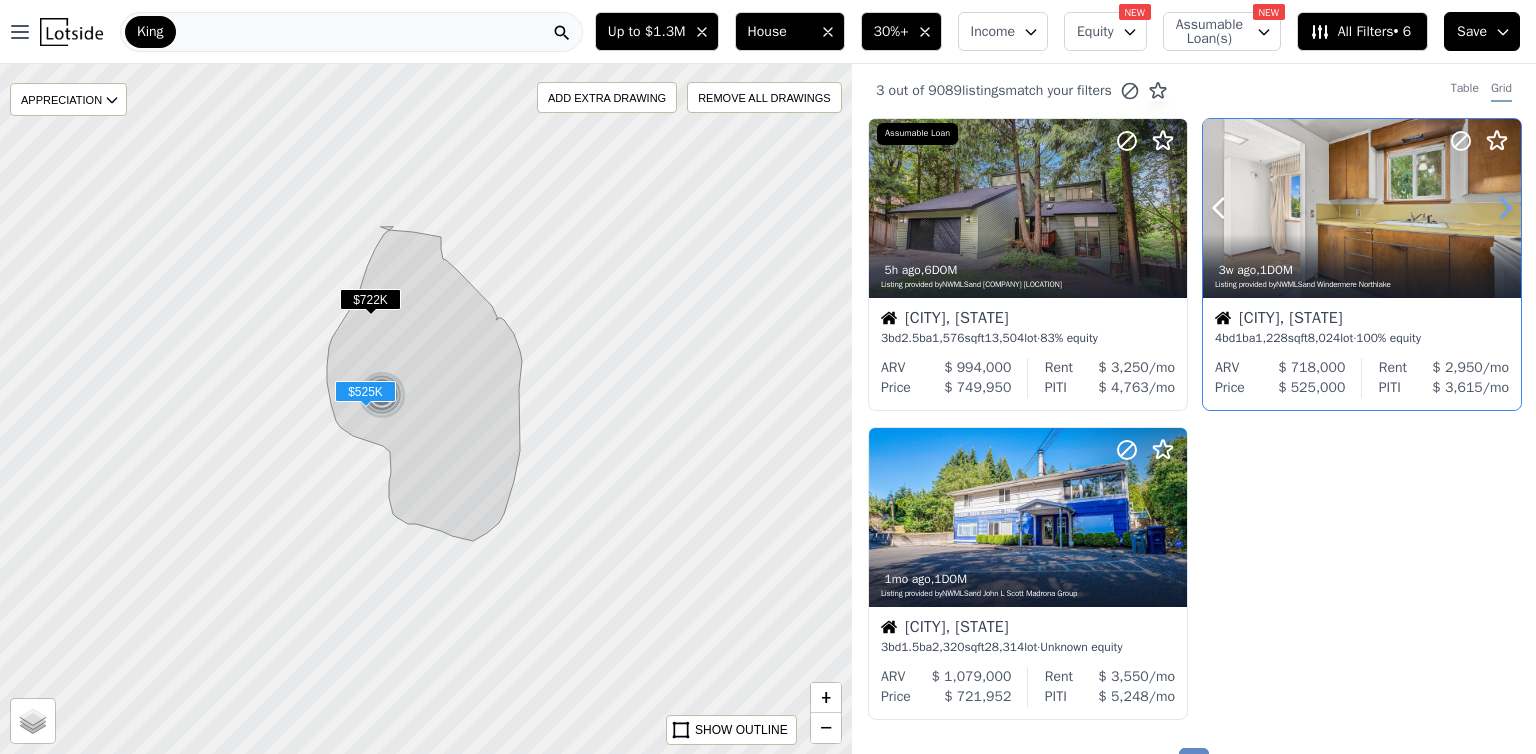 click 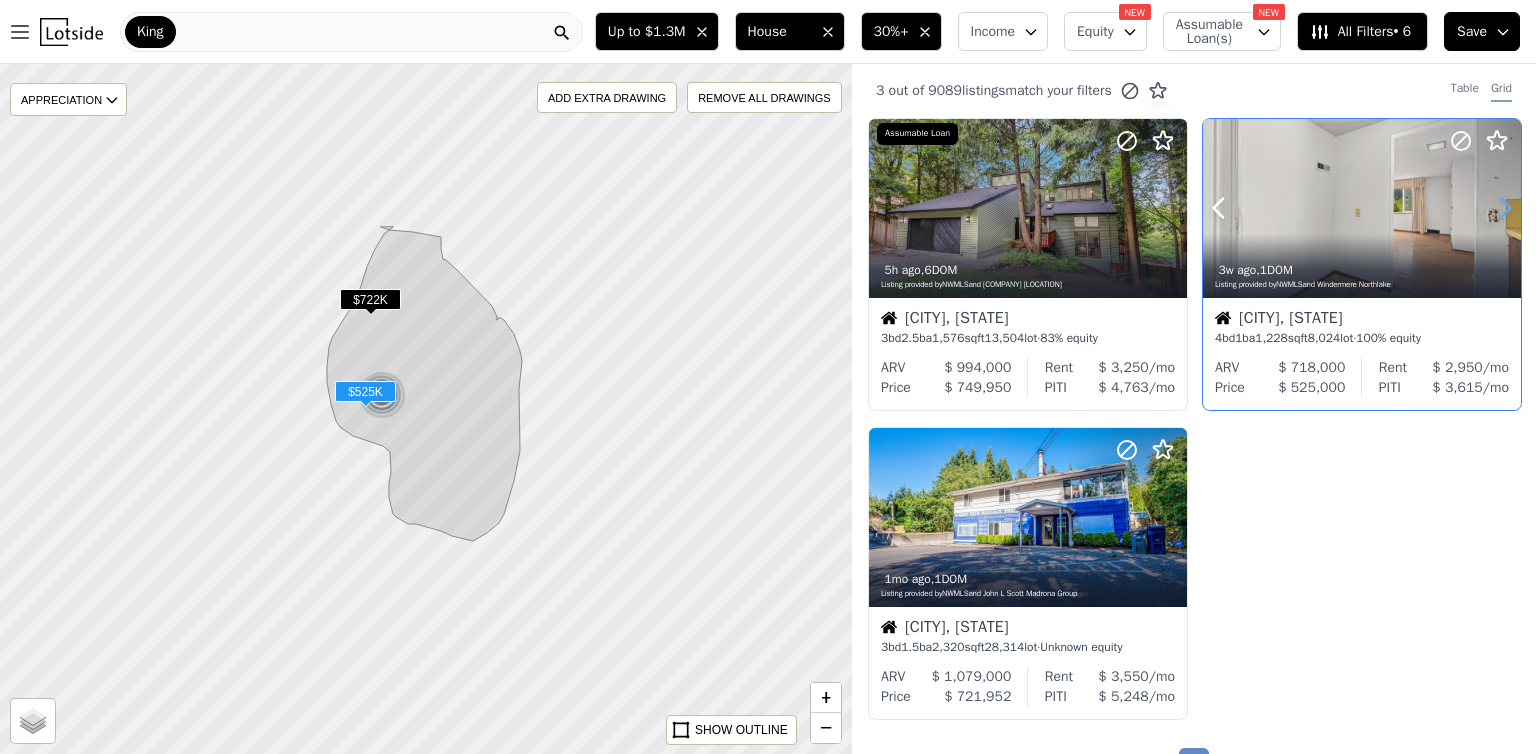 click 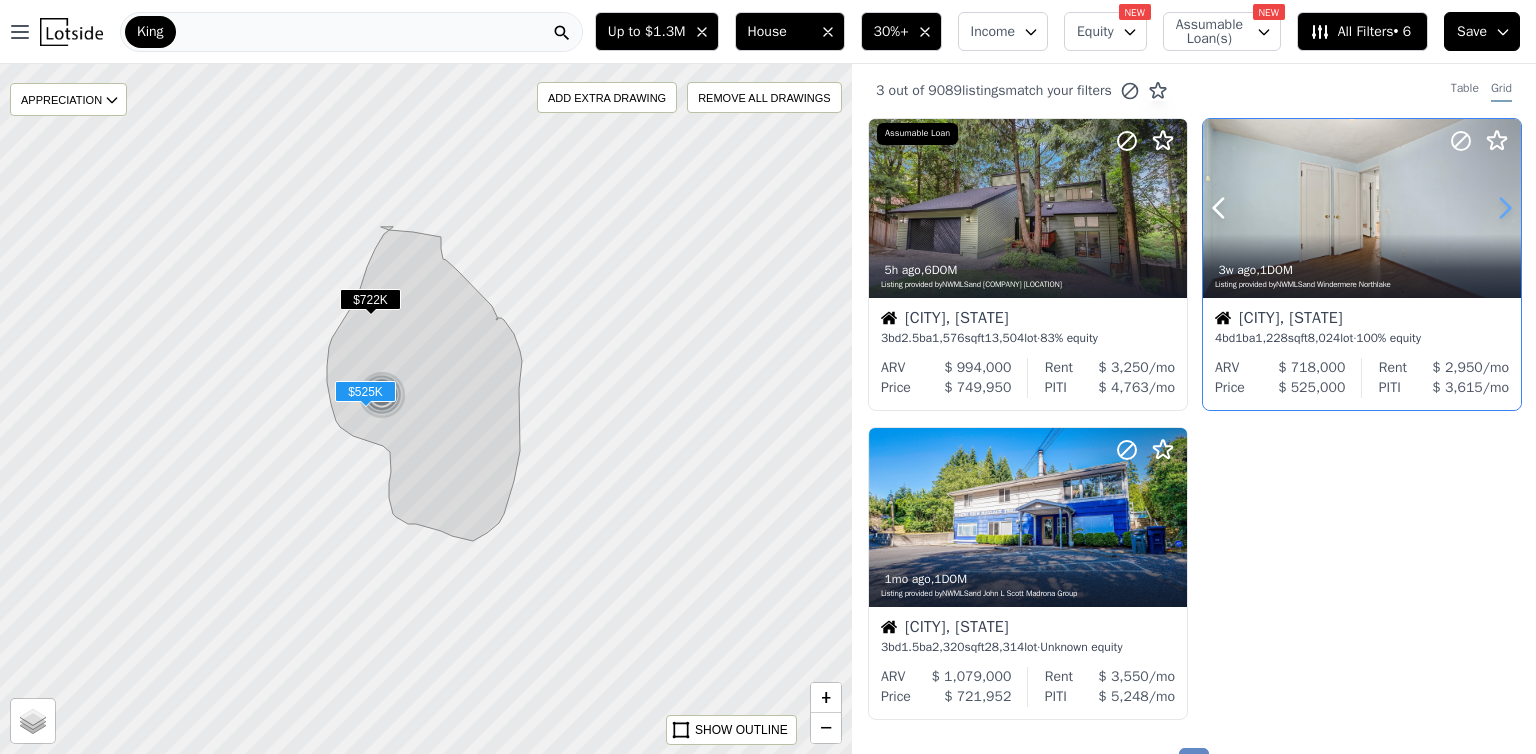 click 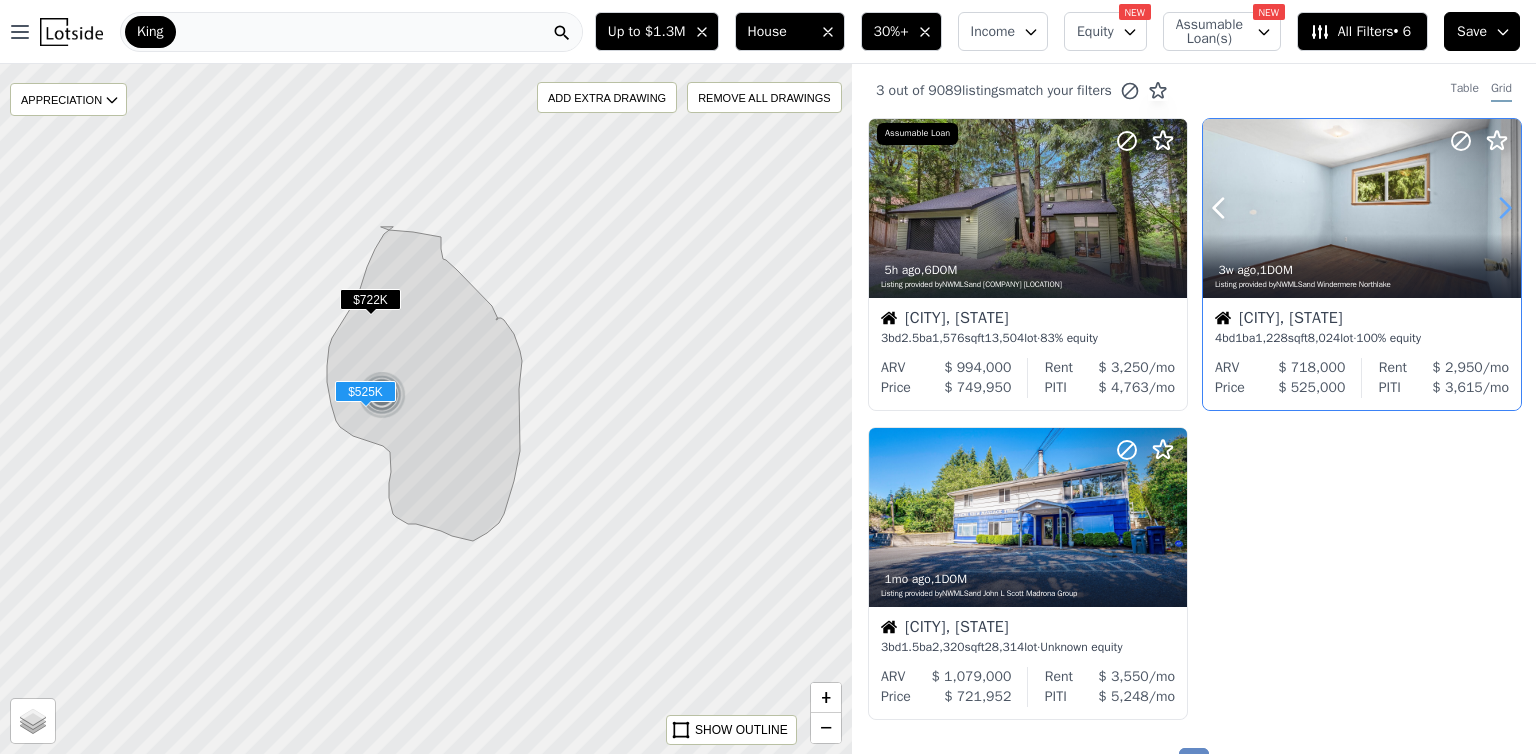 click 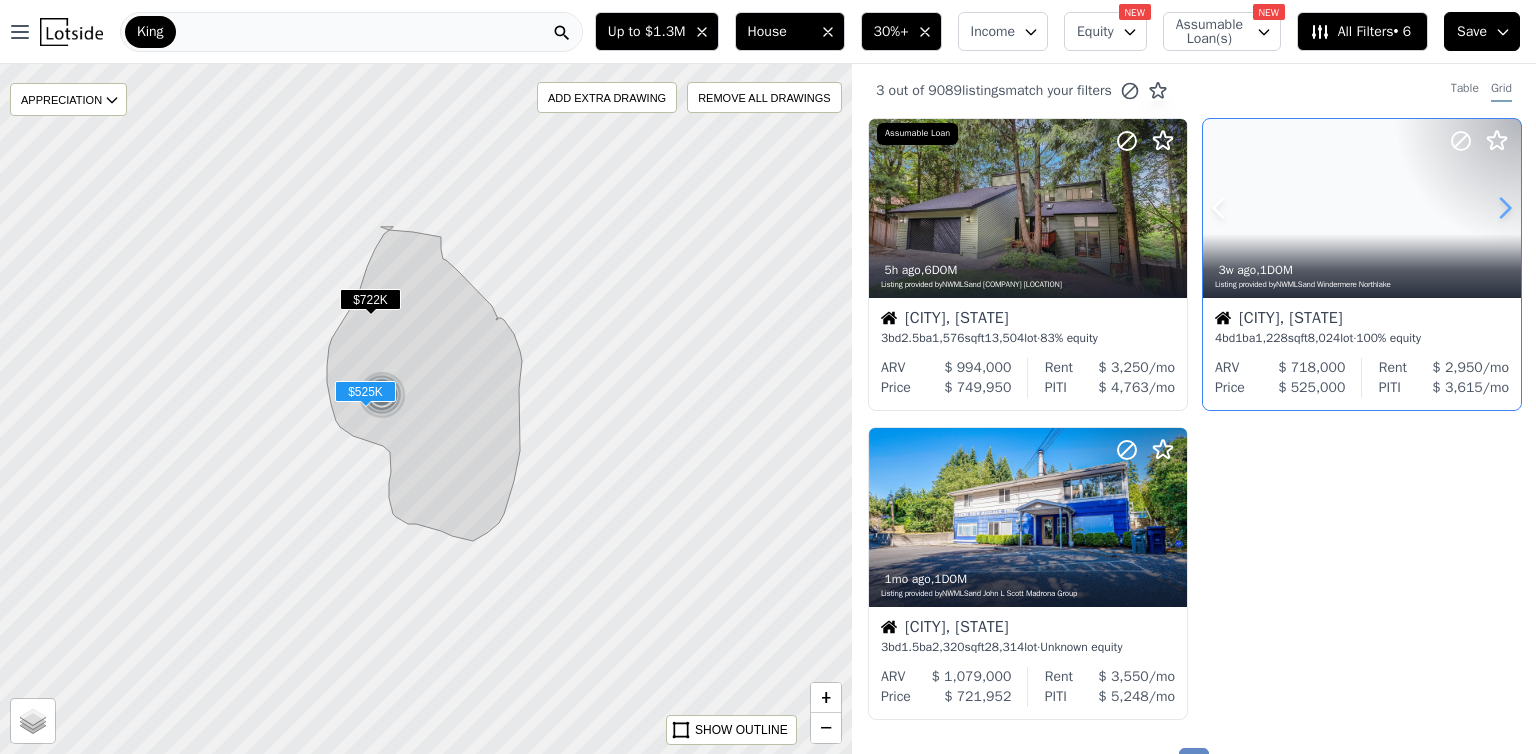 click 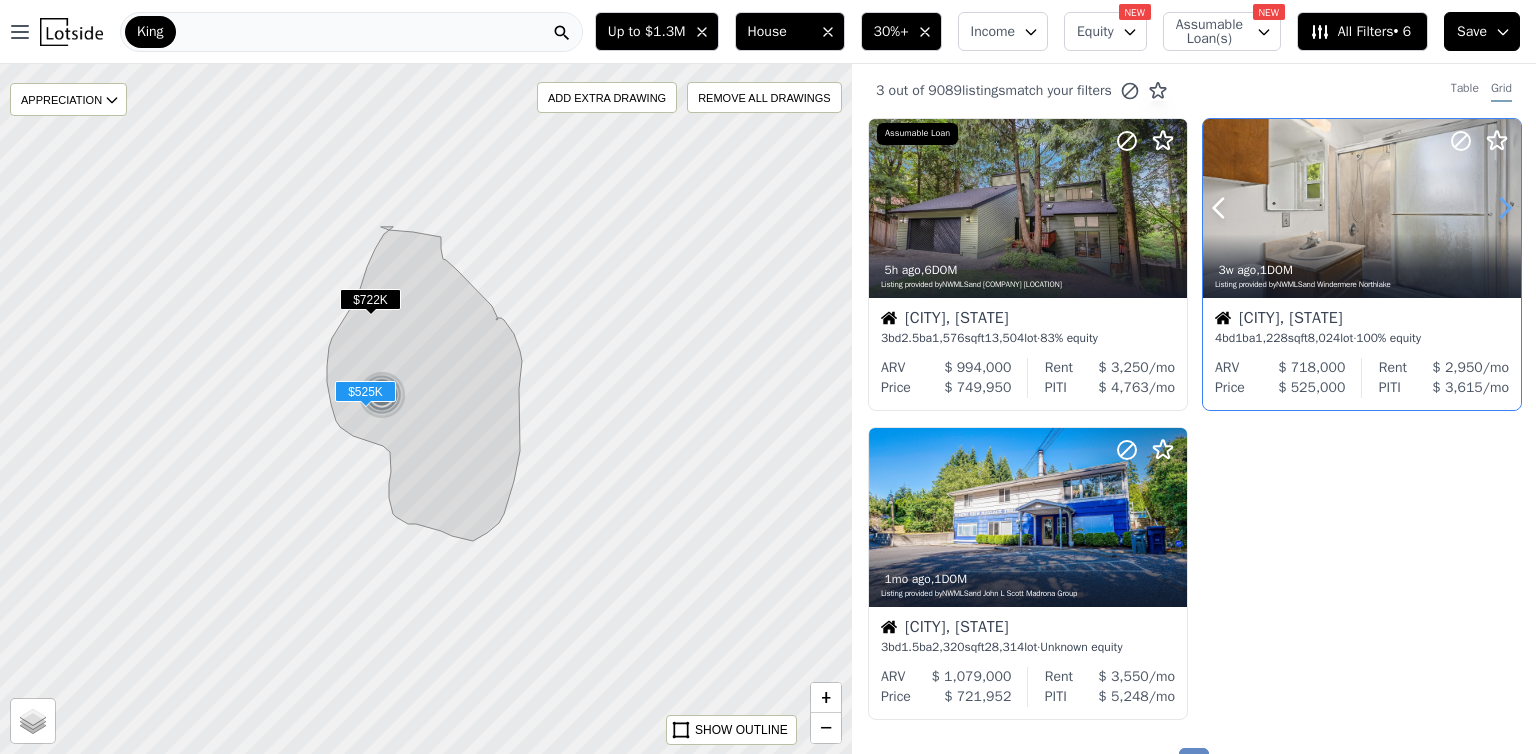 click 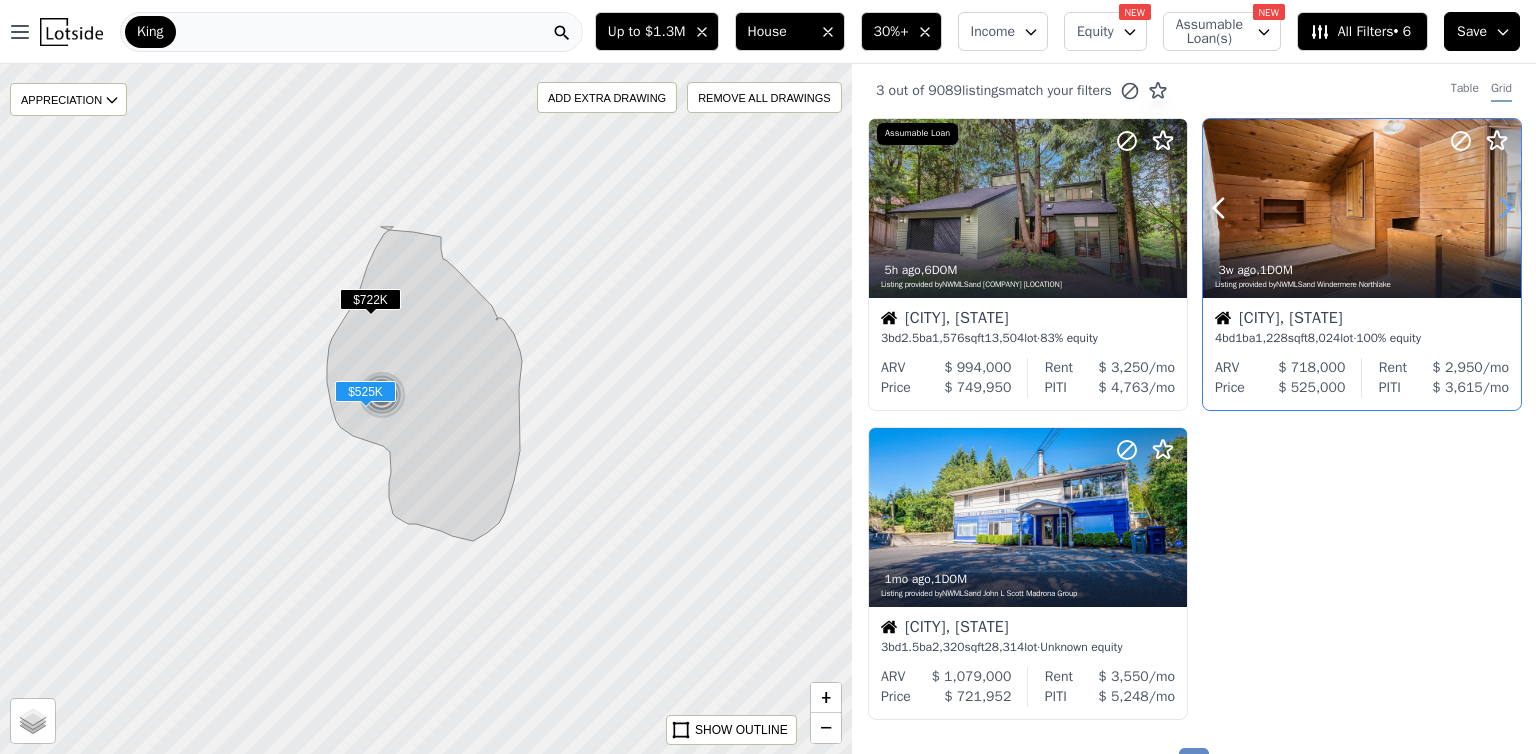 click 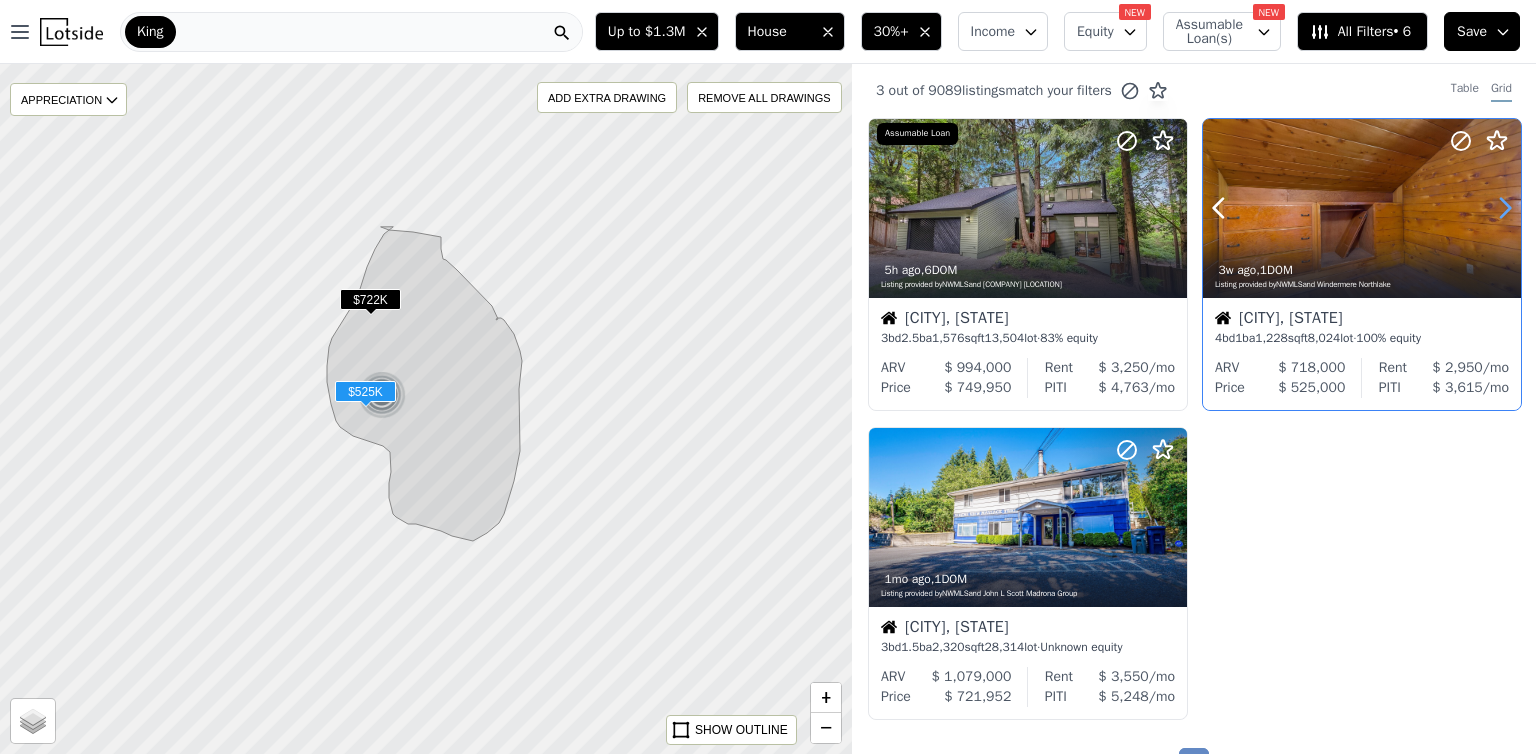 click 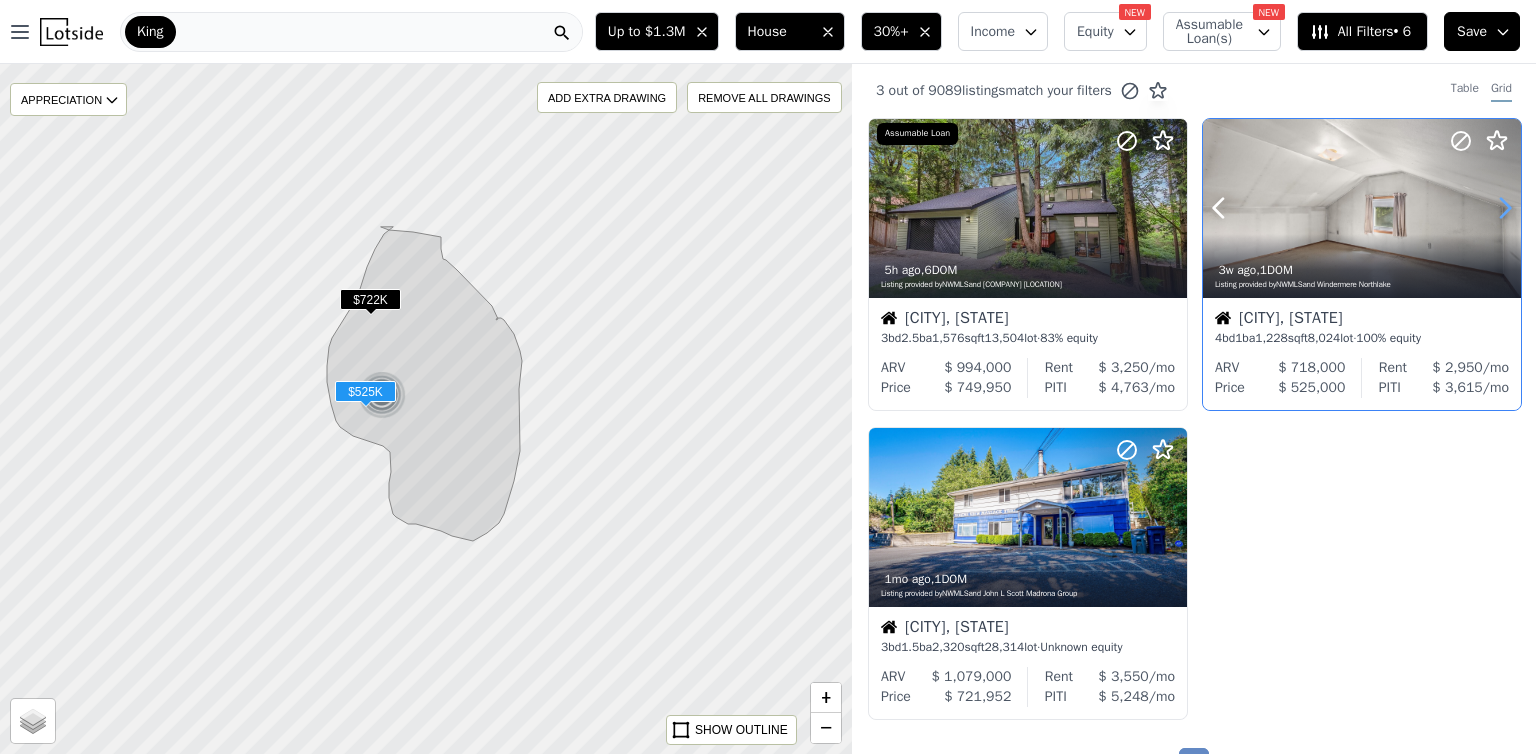 click 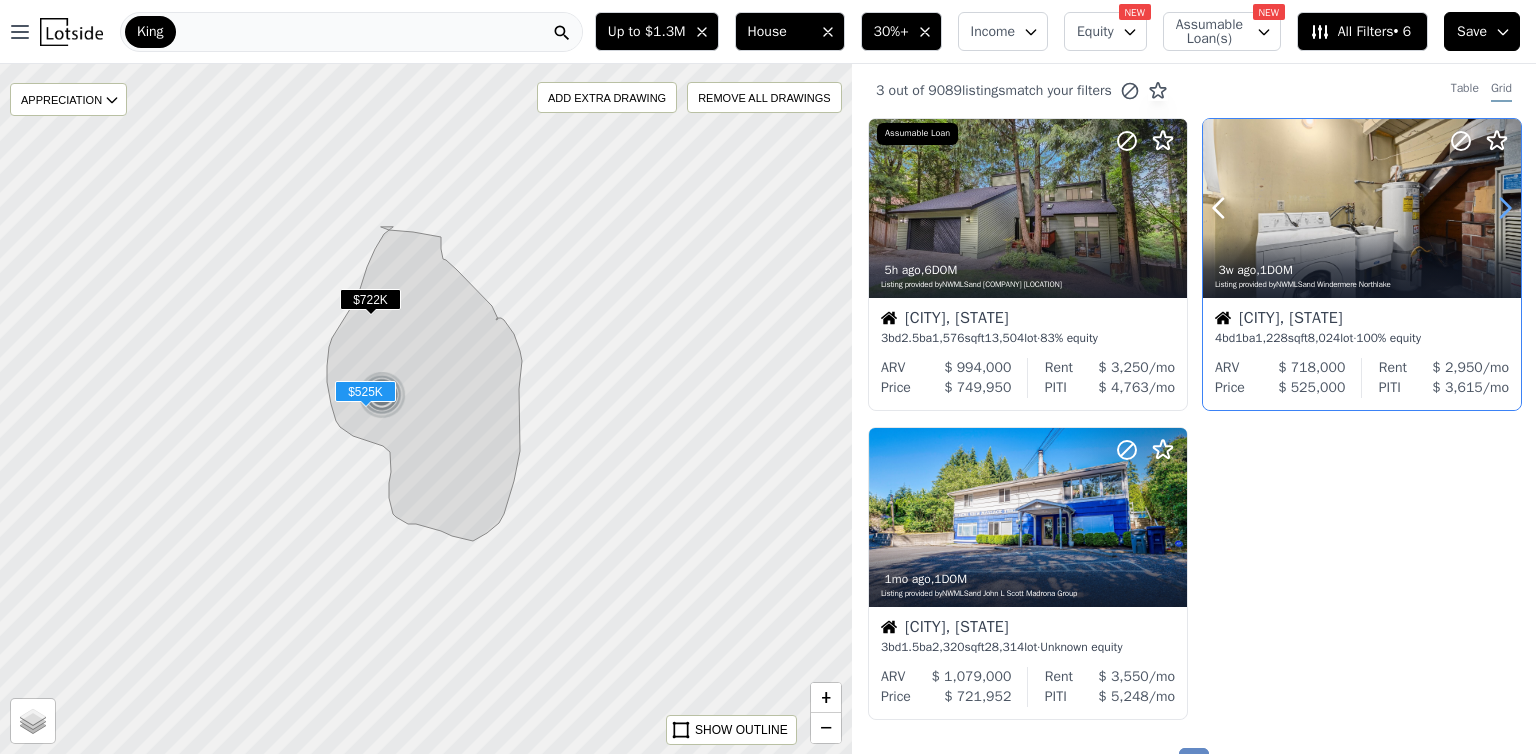 click 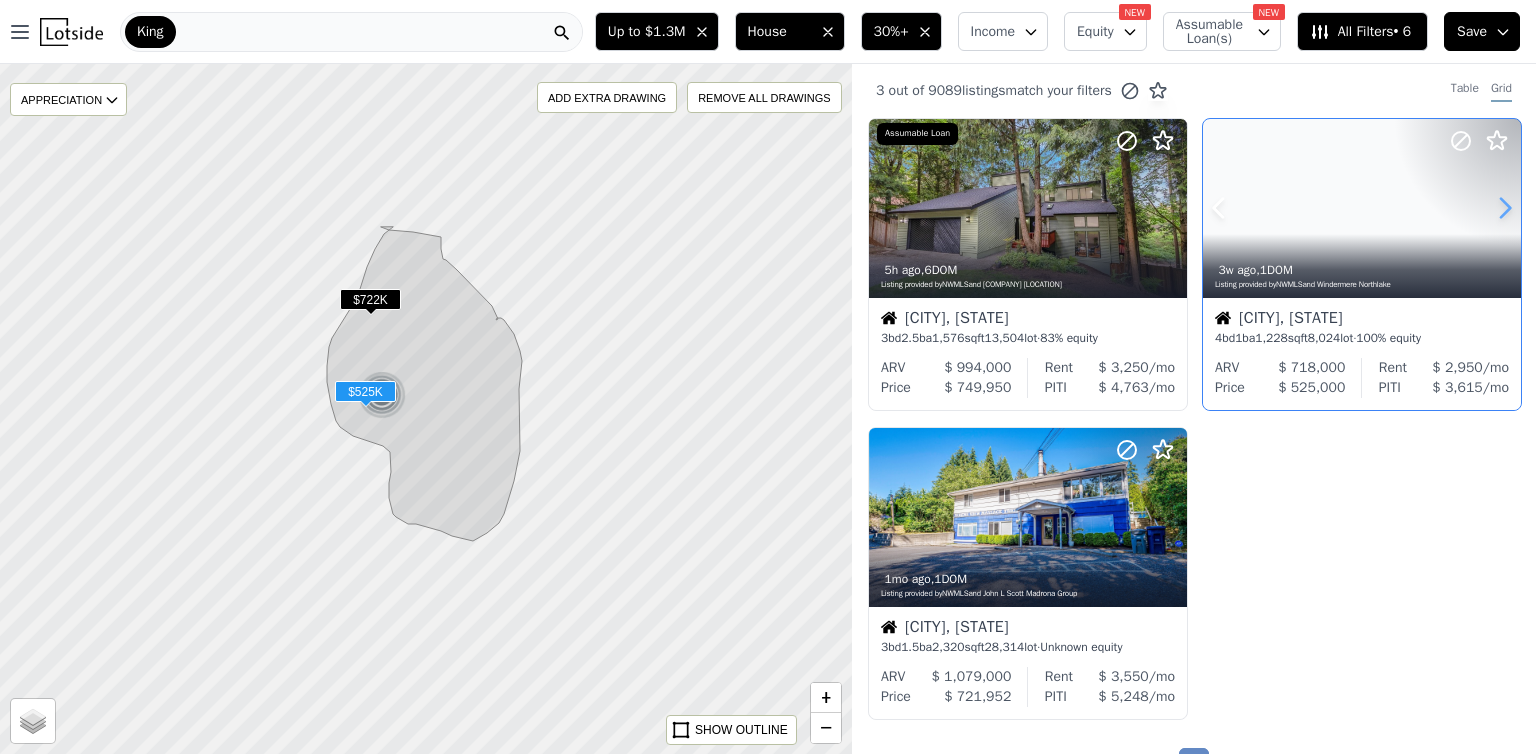 click 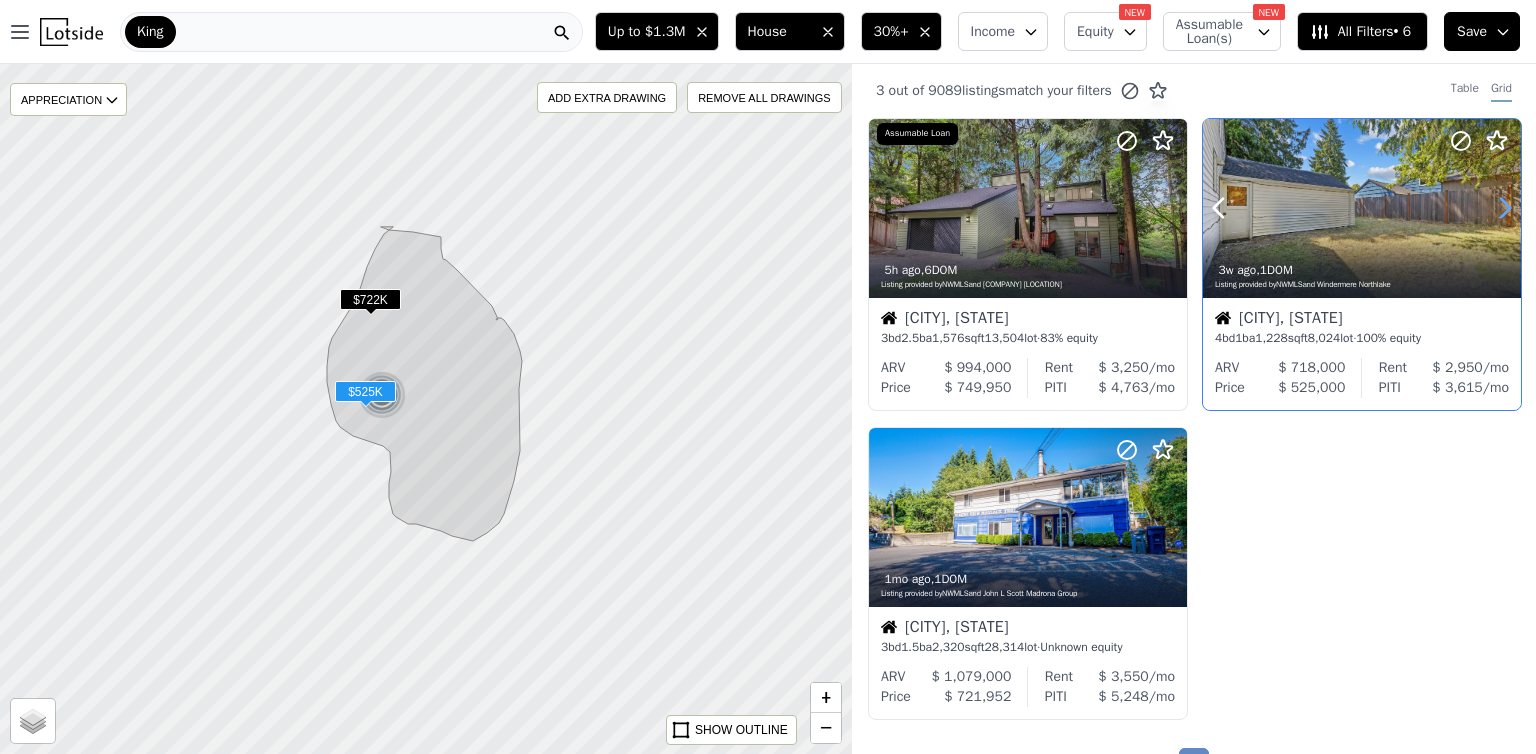 click 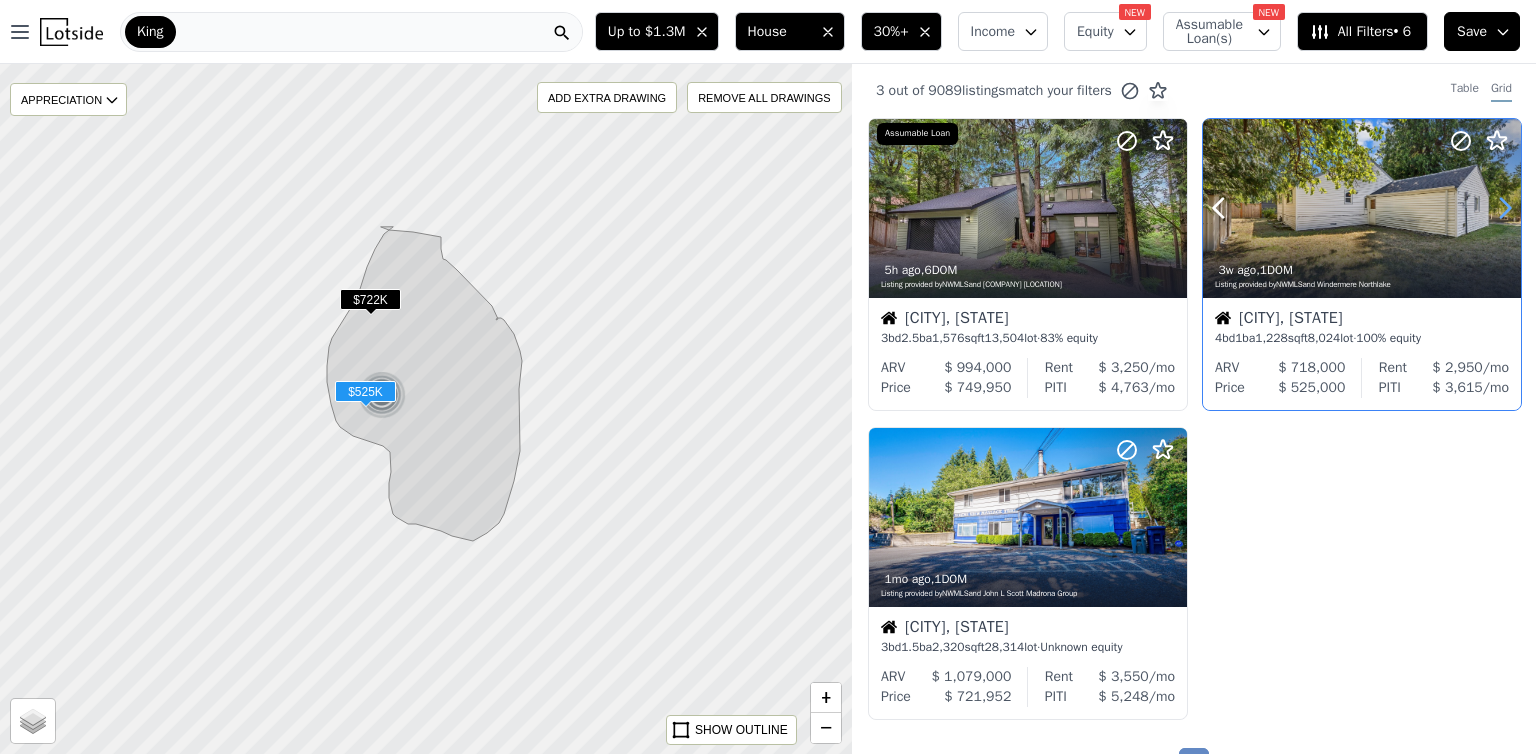 click 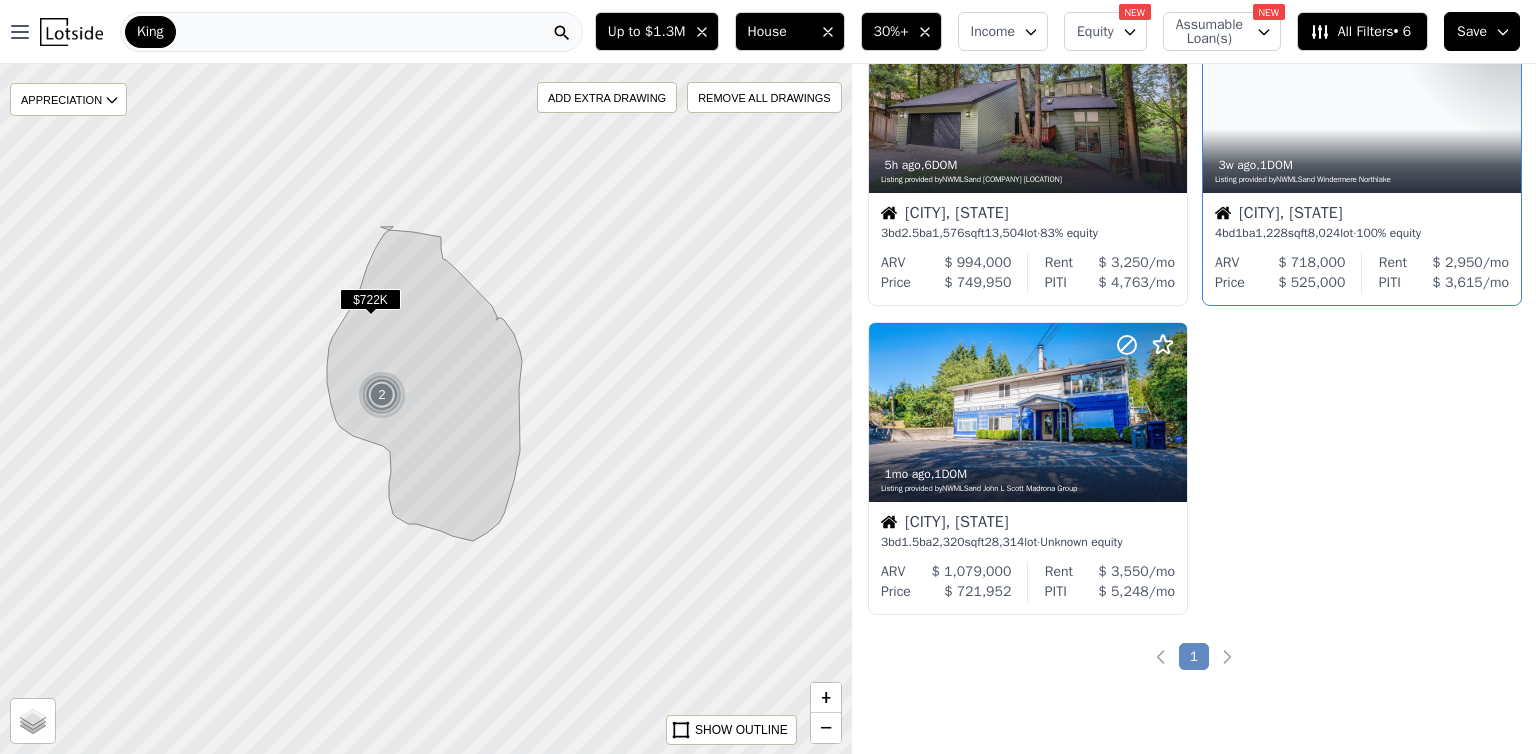 scroll, scrollTop: 0, scrollLeft: 0, axis: both 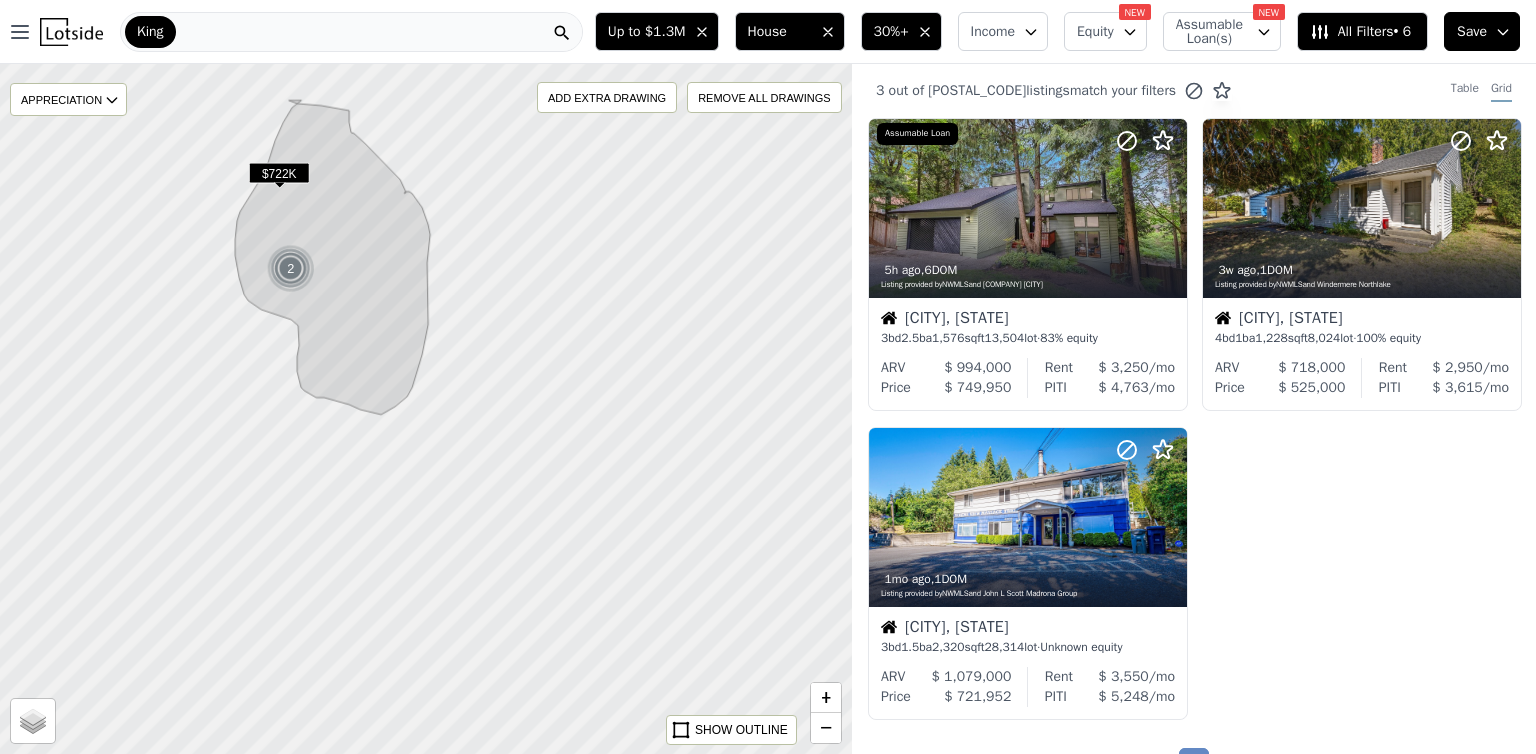 click on "King" at bounding box center [351, 32] 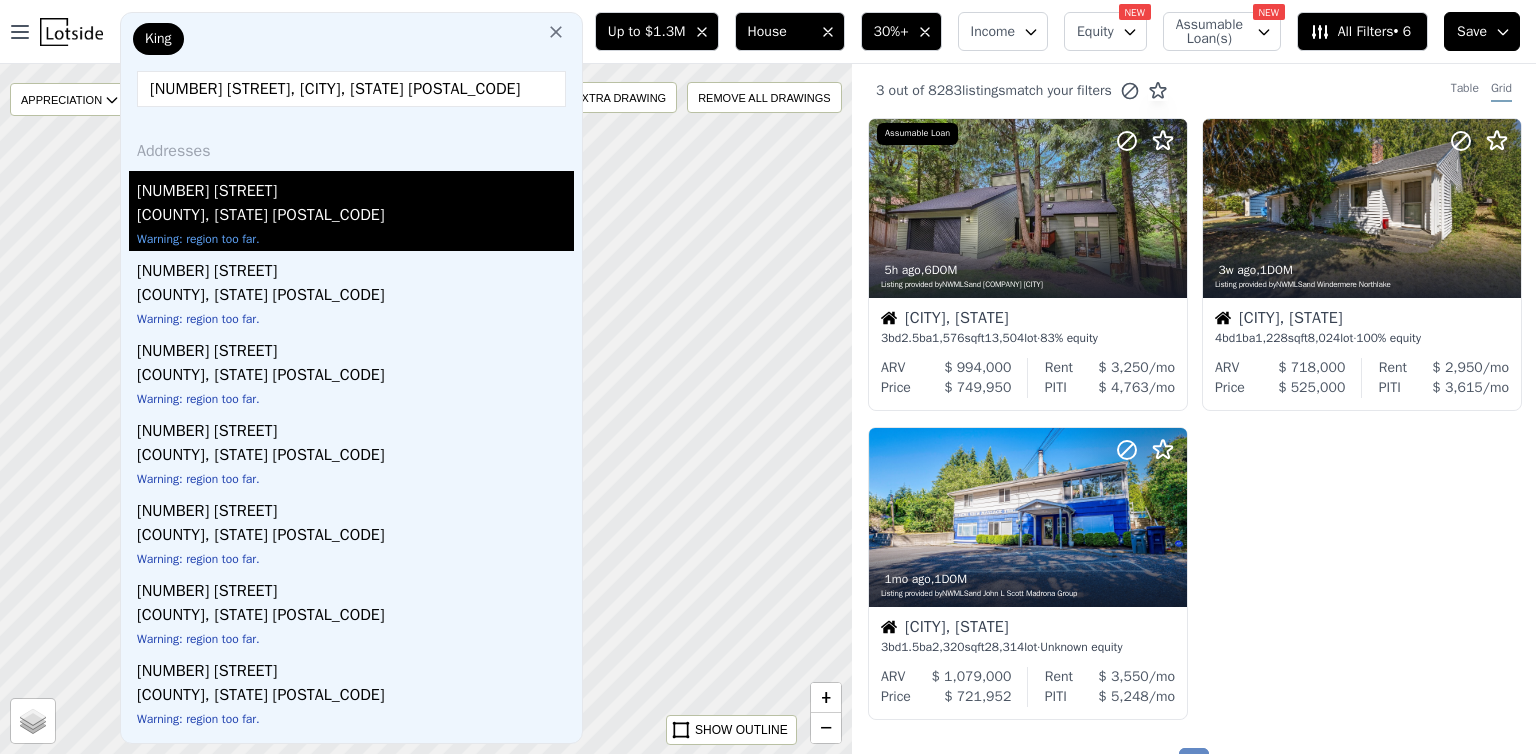 type on "[NUMBER] [STREET], [CITY], [STATE] [POSTAL_CODE]" 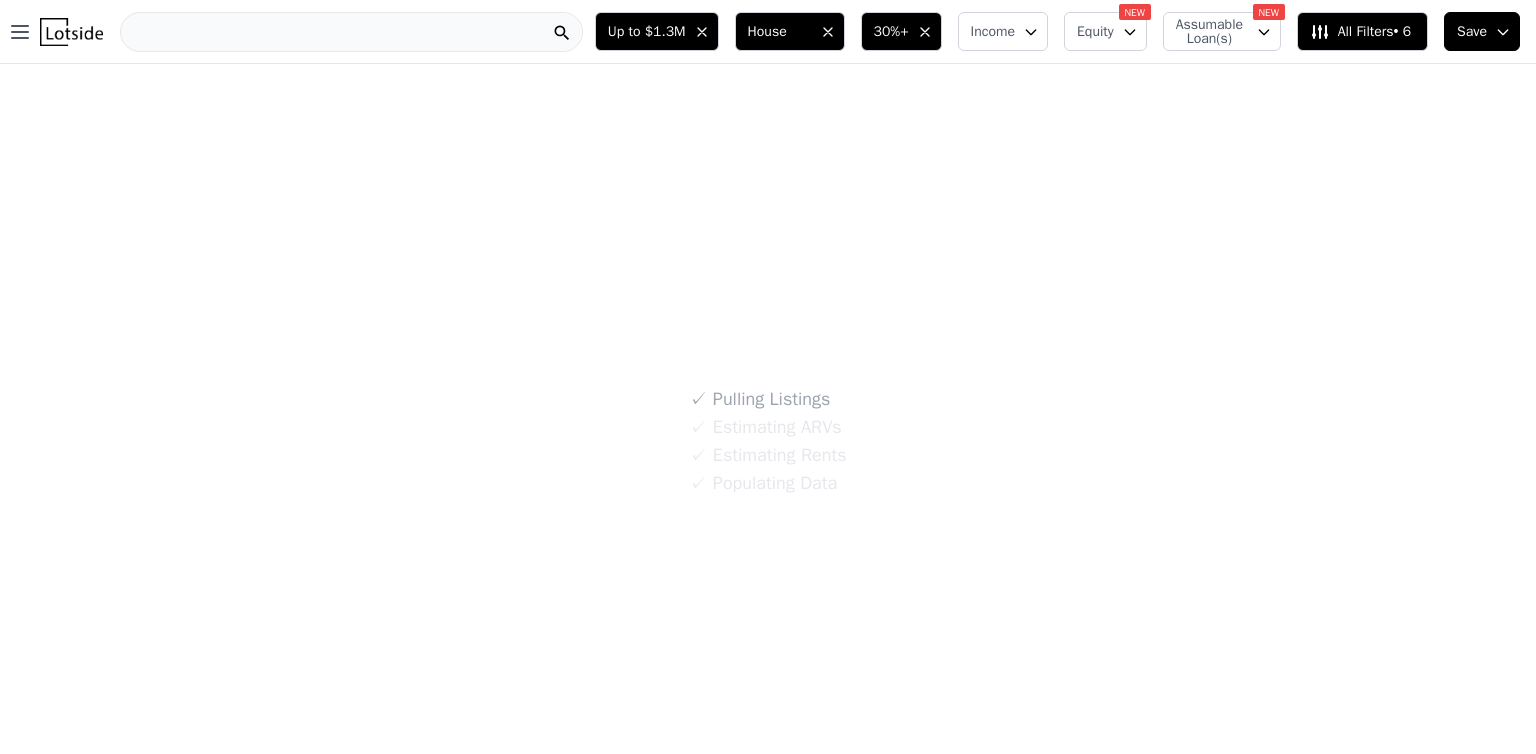scroll, scrollTop: 0, scrollLeft: 0, axis: both 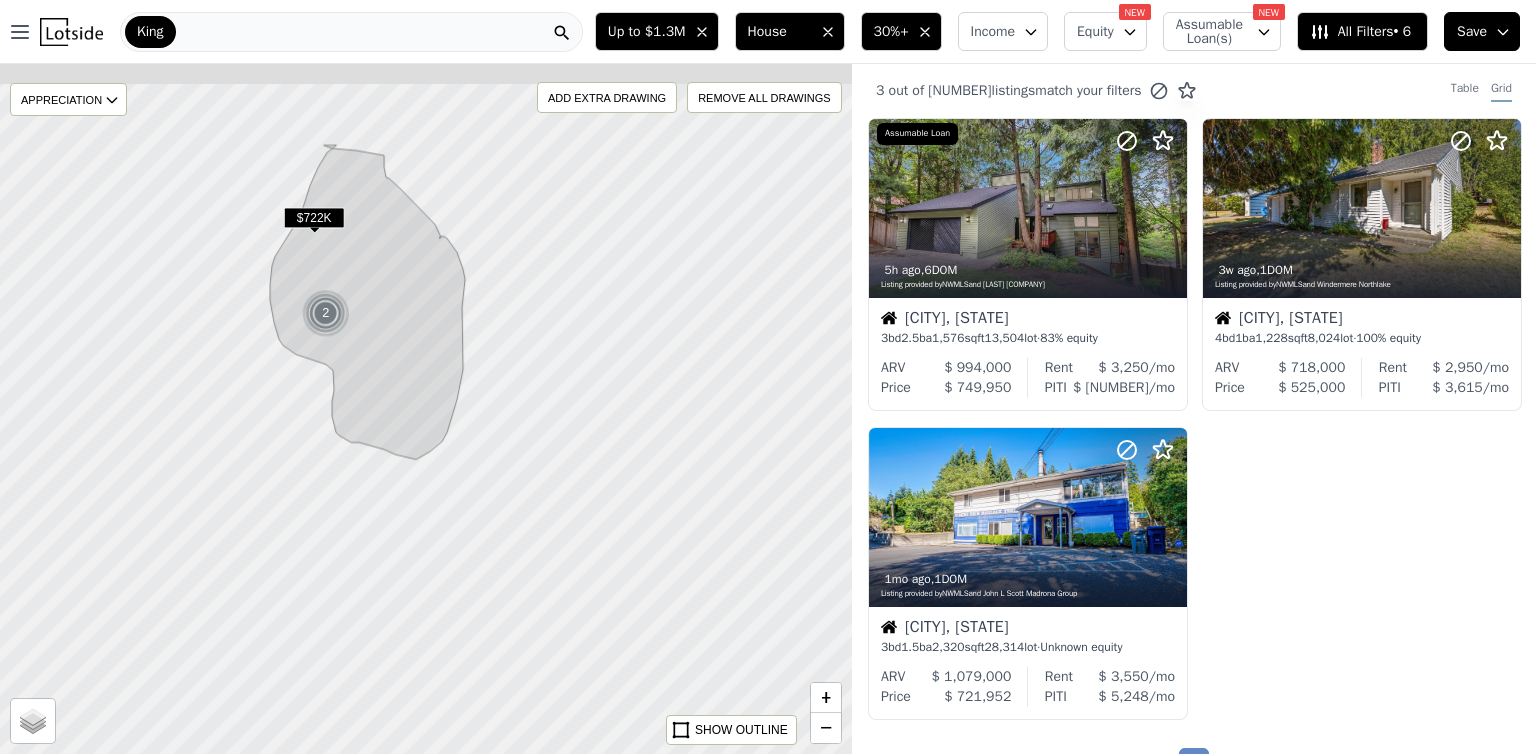 click on "Open main menu     [LAST]" at bounding box center [293, 32] 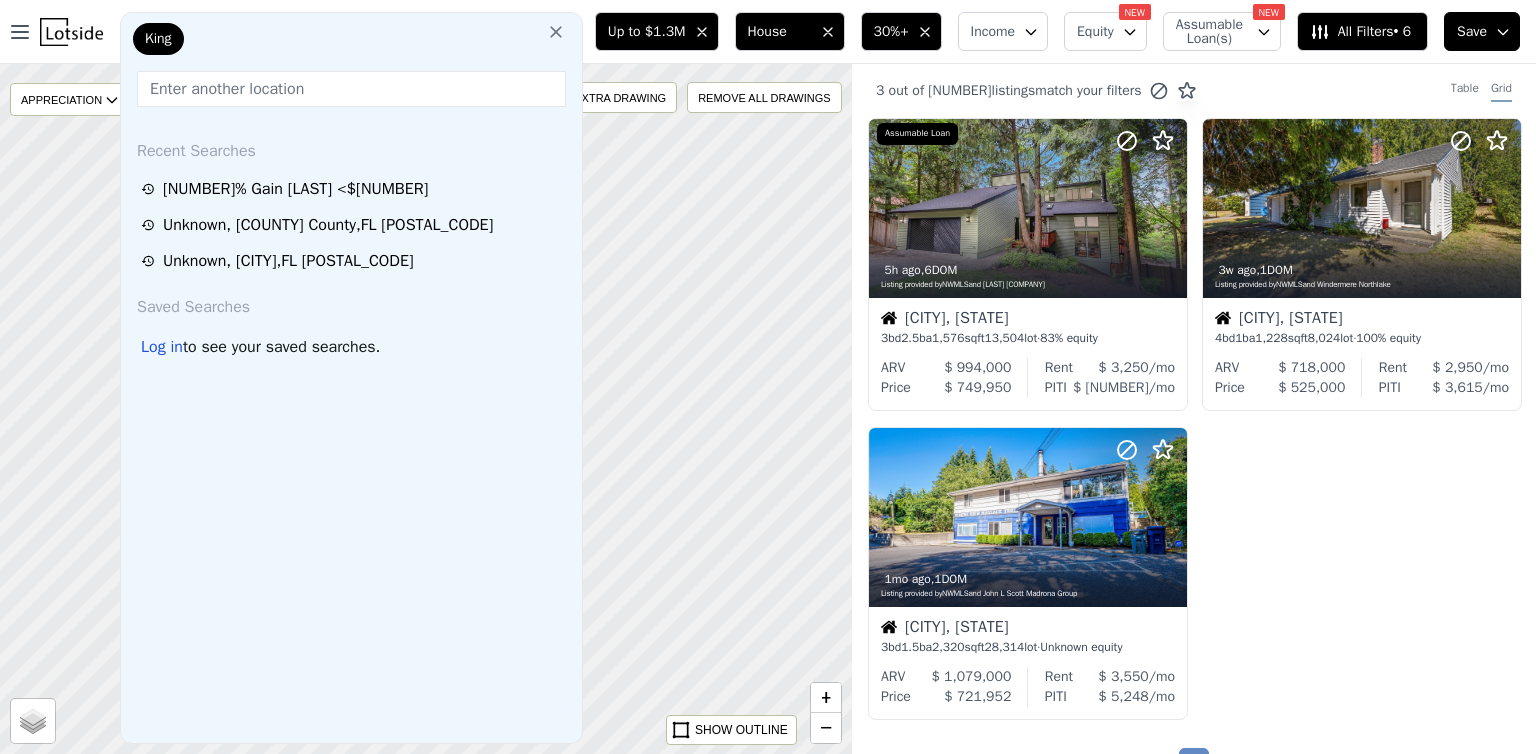 type on "[NUMBER] [STREET] SE [CITY], [STATE] [POSTAL_CODE]" 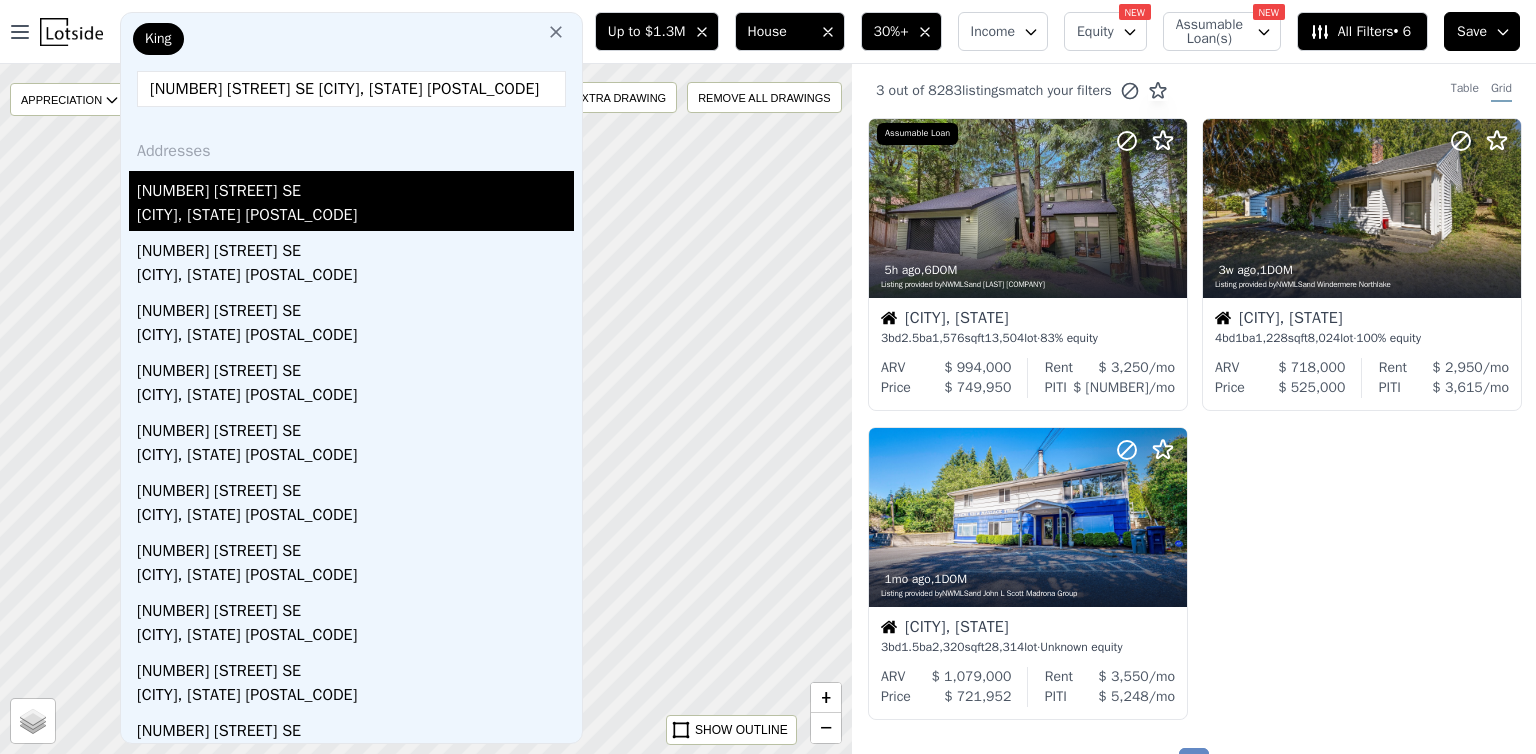 click on "[NUMBER] [STREET] SE" at bounding box center [355, 187] 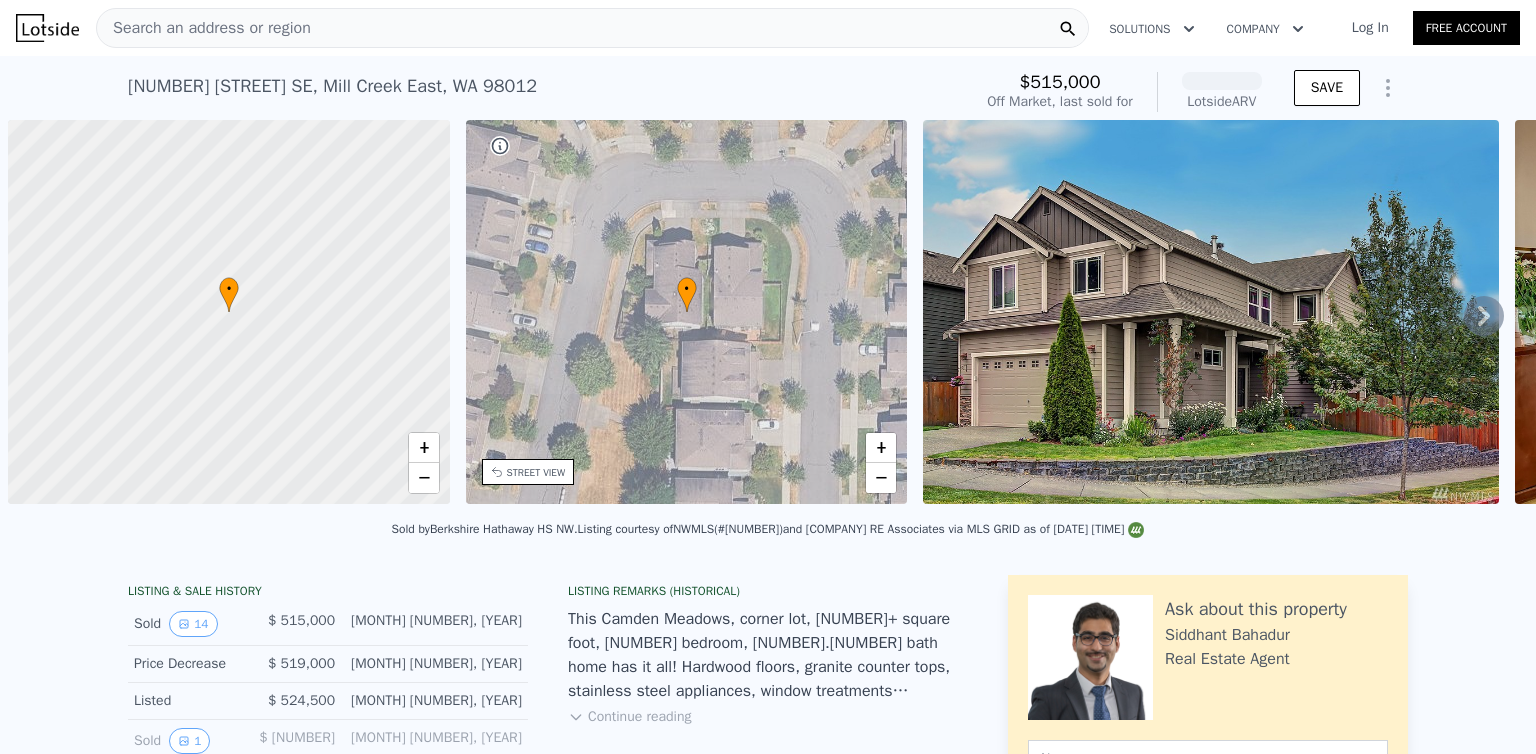 scroll, scrollTop: 0, scrollLeft: 8, axis: horizontal 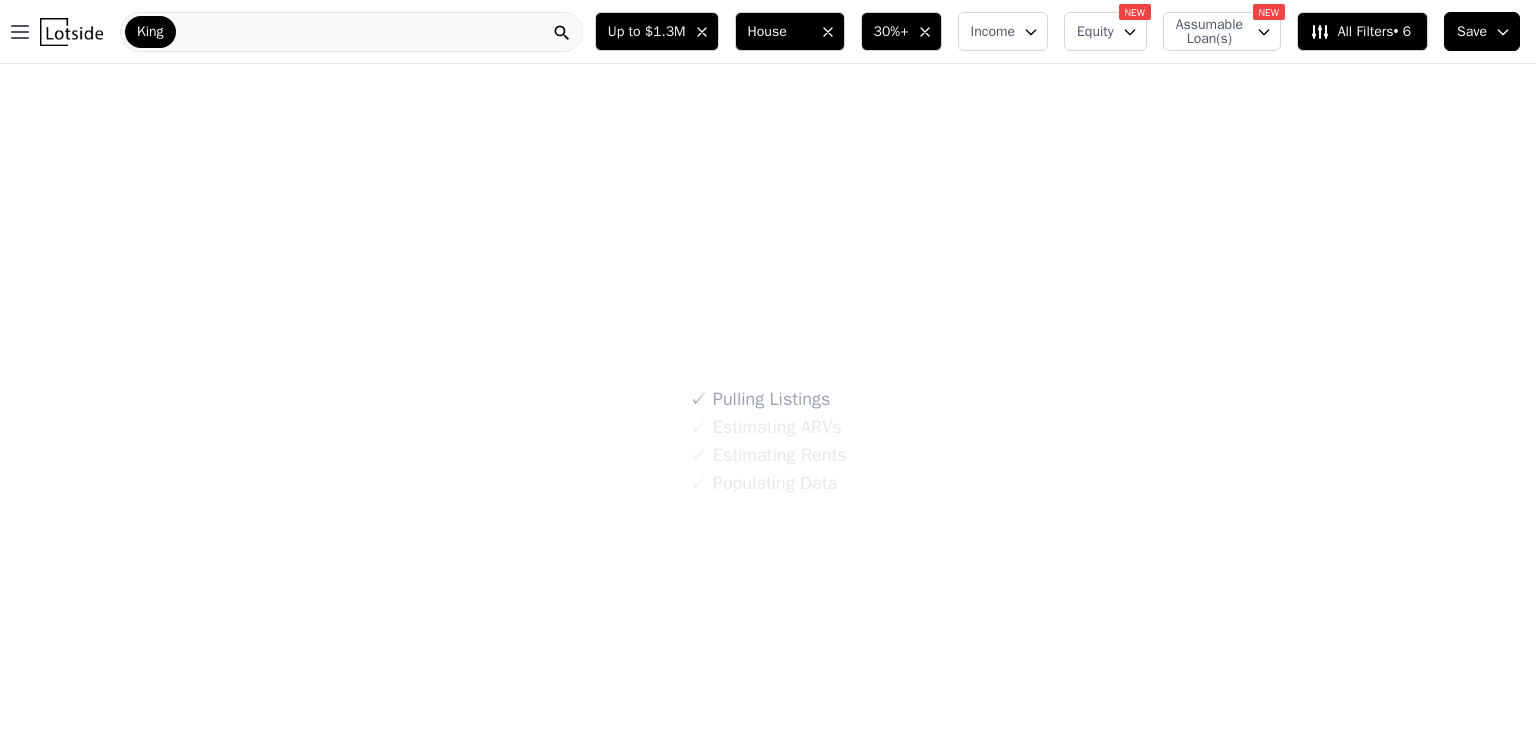 drag, startPoint x: 424, startPoint y: 58, endPoint x: 363, endPoint y: 34, distance: 65.551506 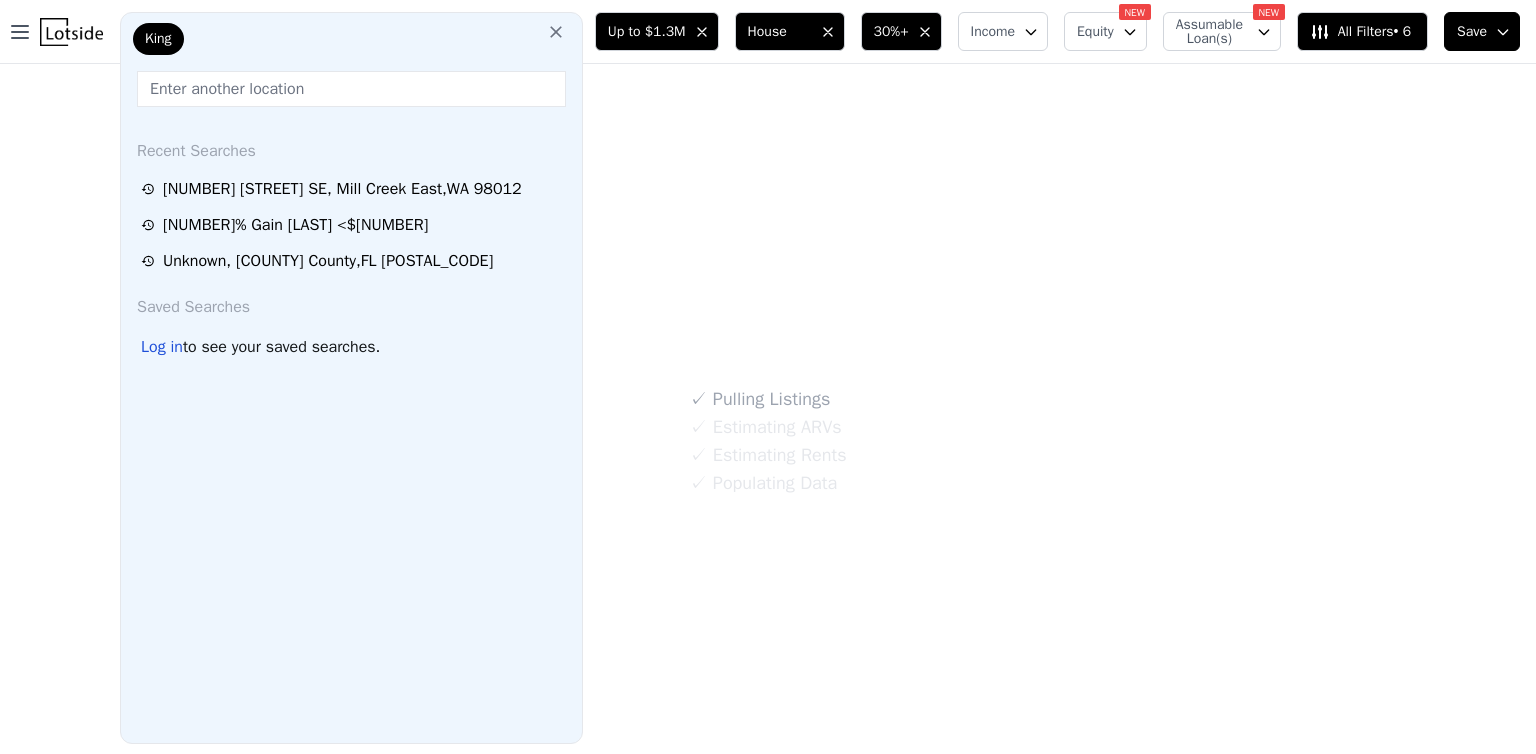 click at bounding box center [351, 89] 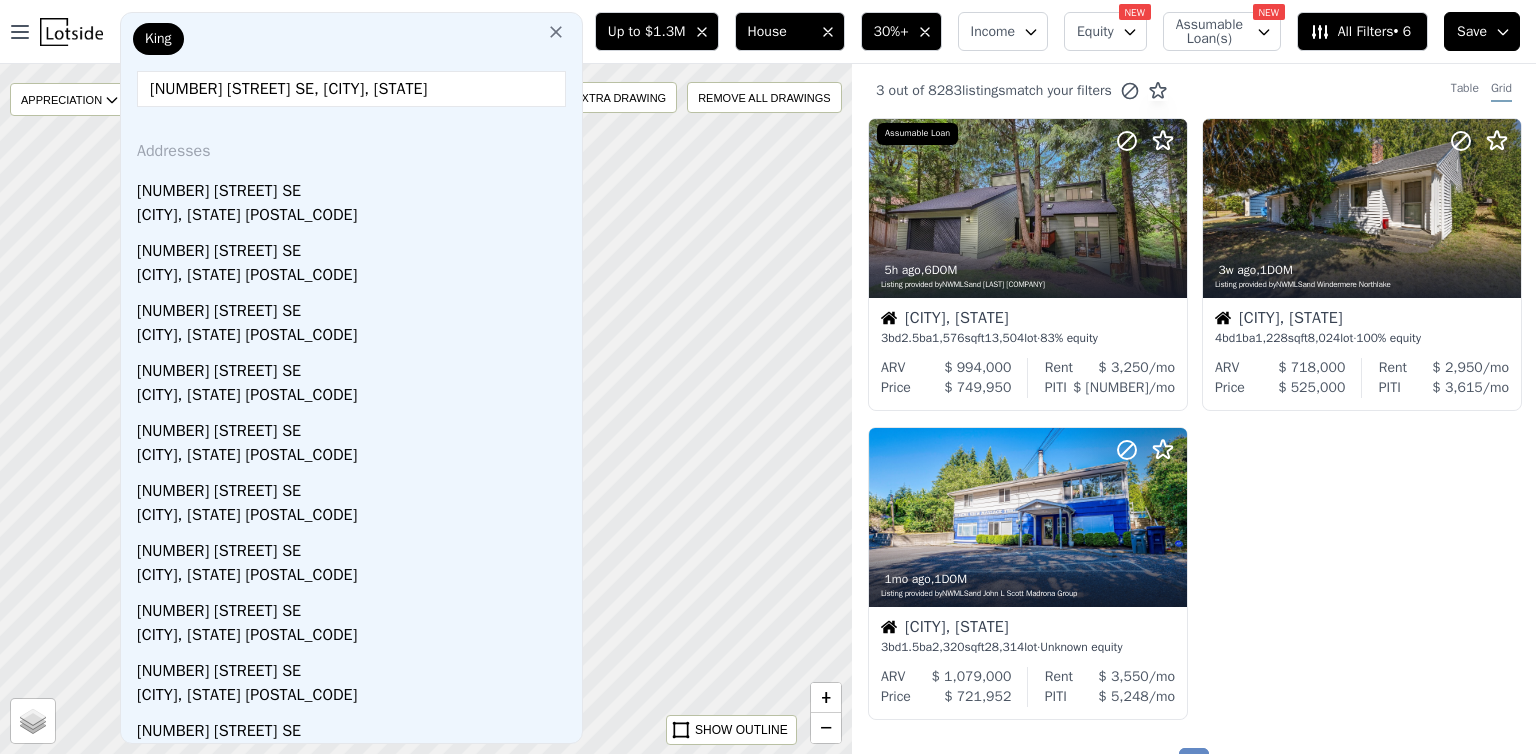 click on "[NUMBER] [STREET] SE, [CITY], [STATE]" at bounding box center (351, 89) 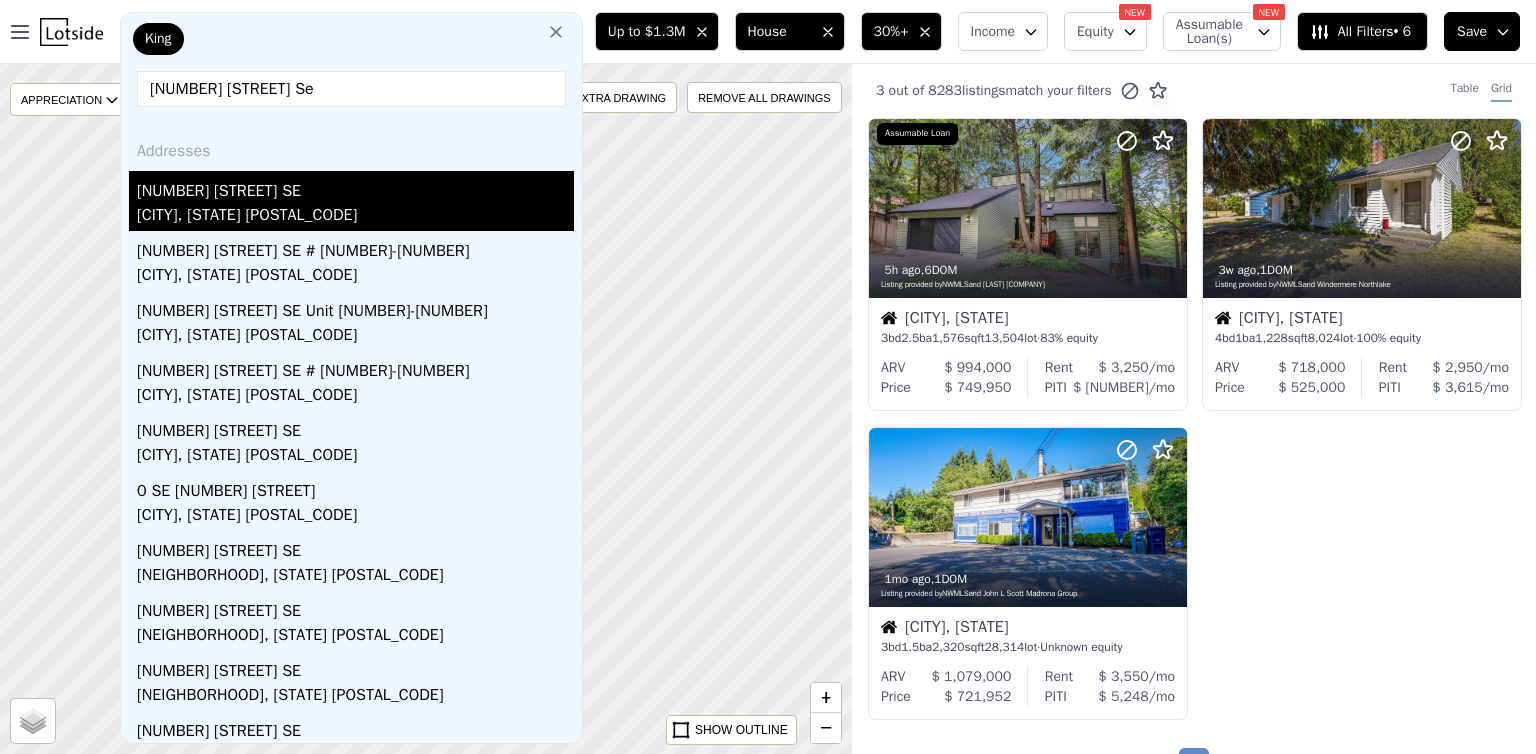 type on "[NUMBER] [STREET] Se" 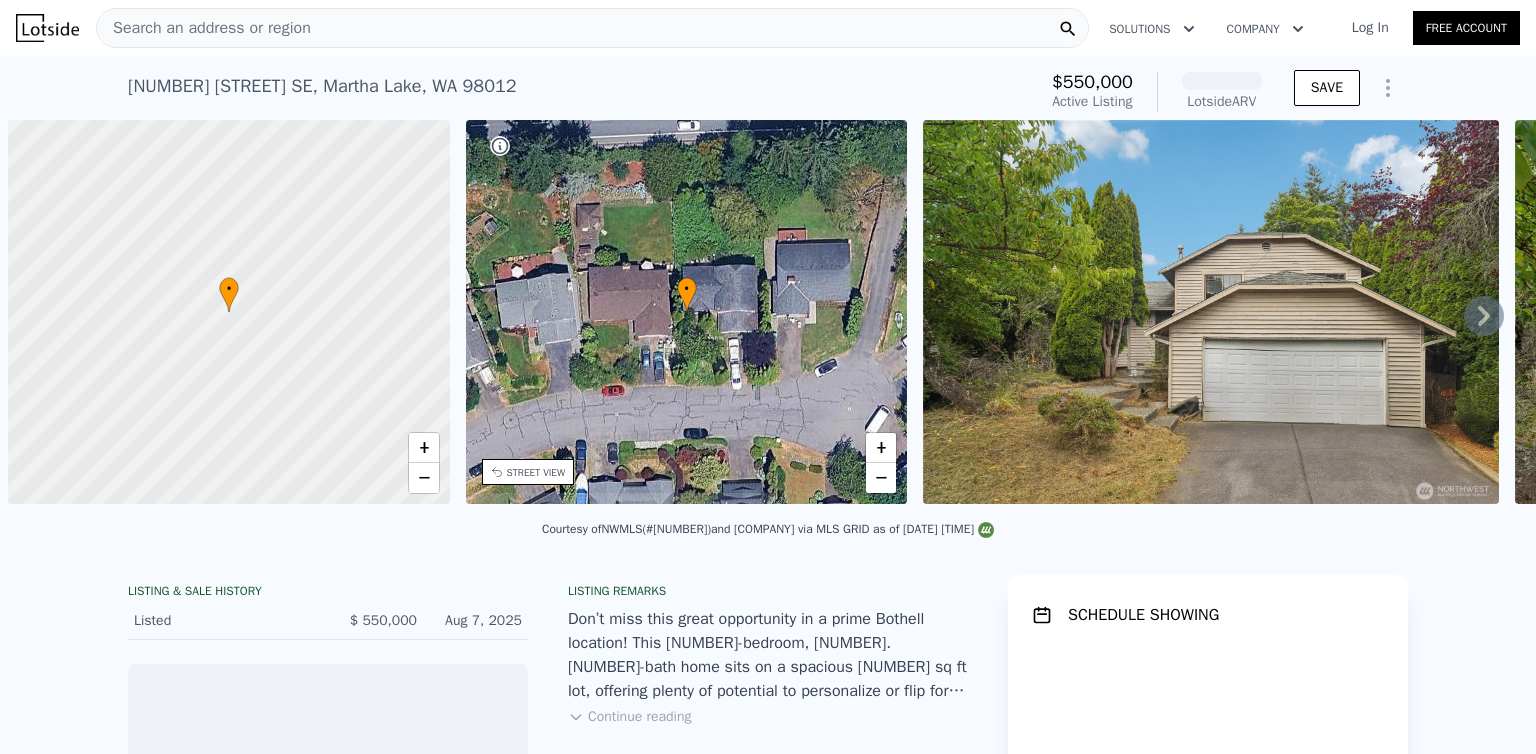 scroll, scrollTop: 0, scrollLeft: 8, axis: horizontal 